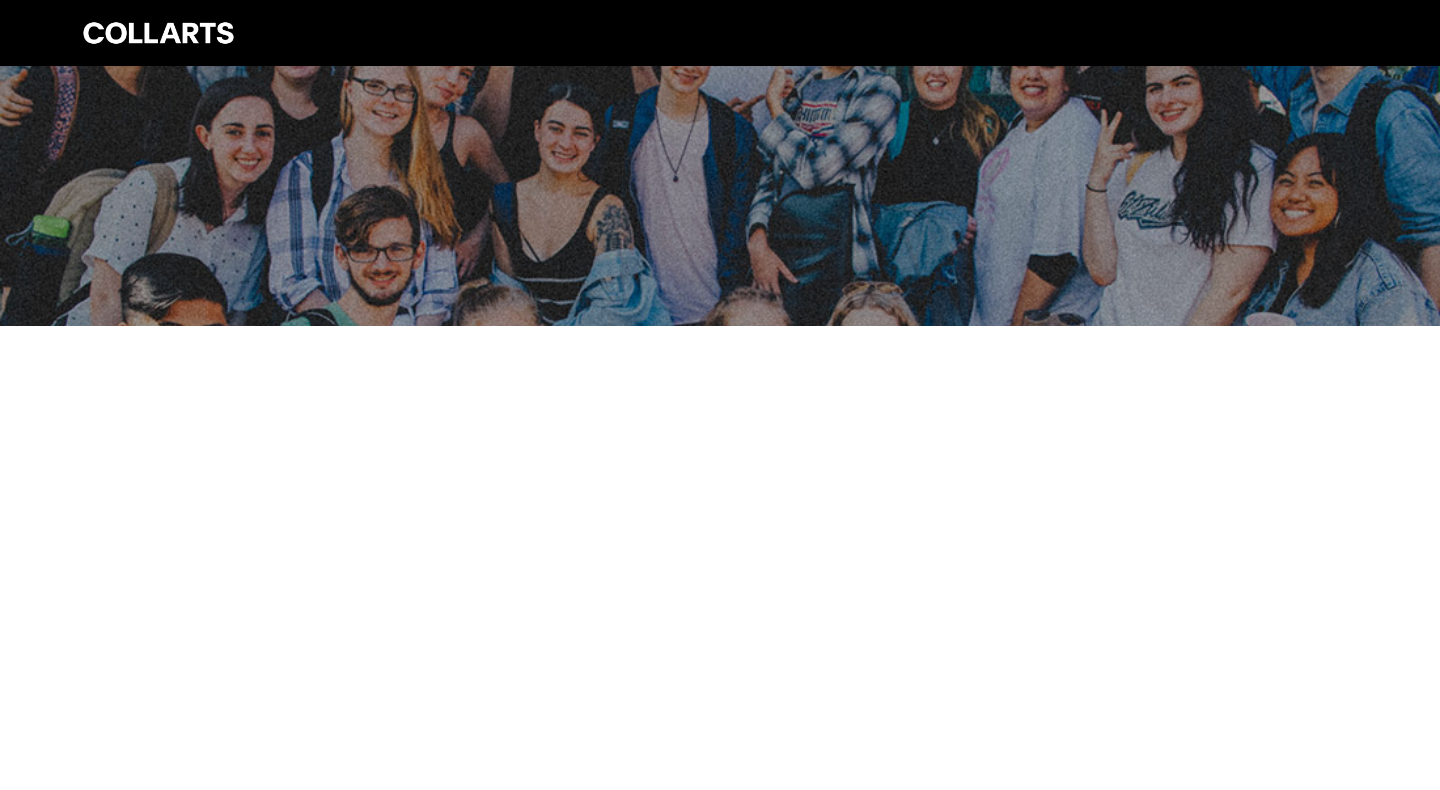 scroll, scrollTop: 0, scrollLeft: 0, axis: both 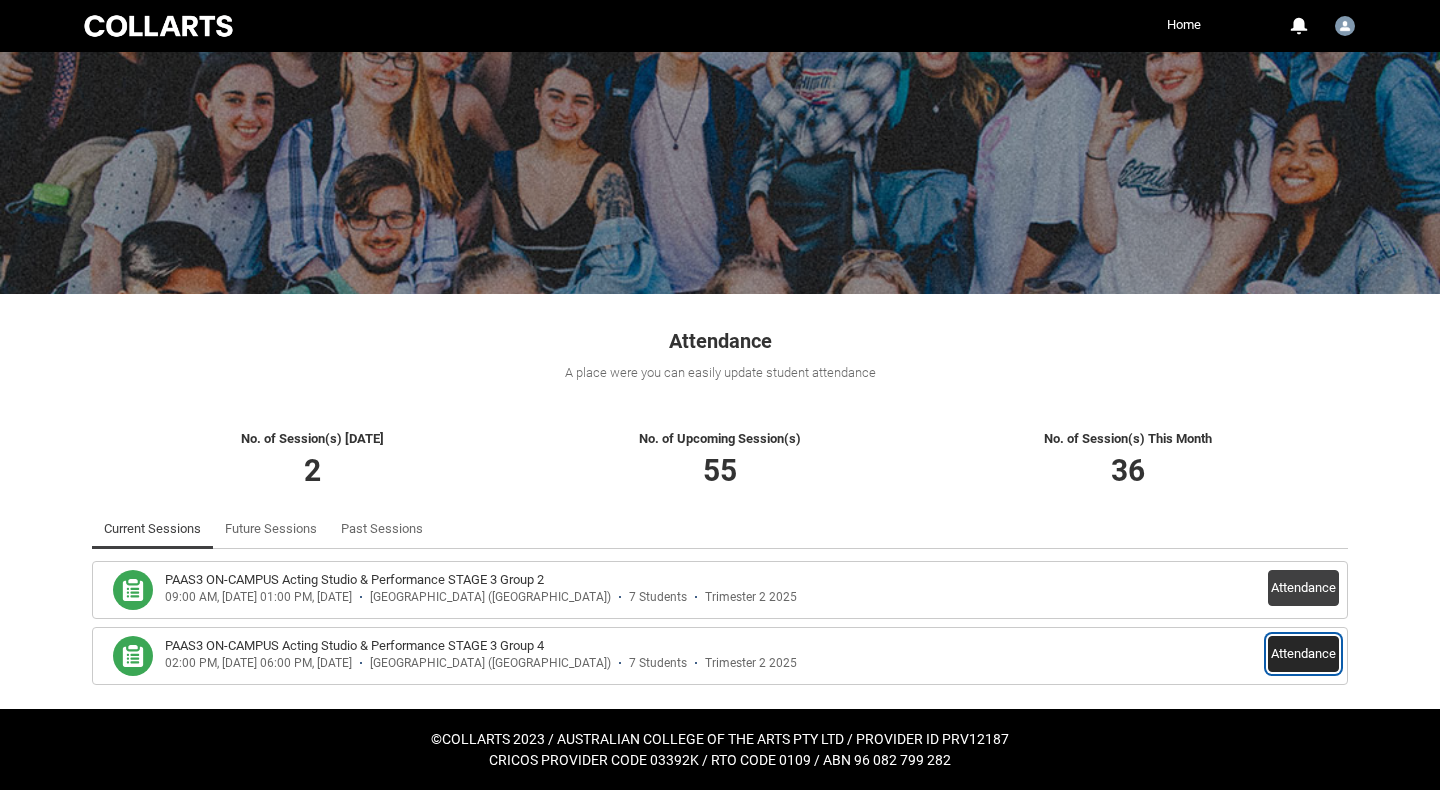 click on "Attendance" at bounding box center [1303, 654] 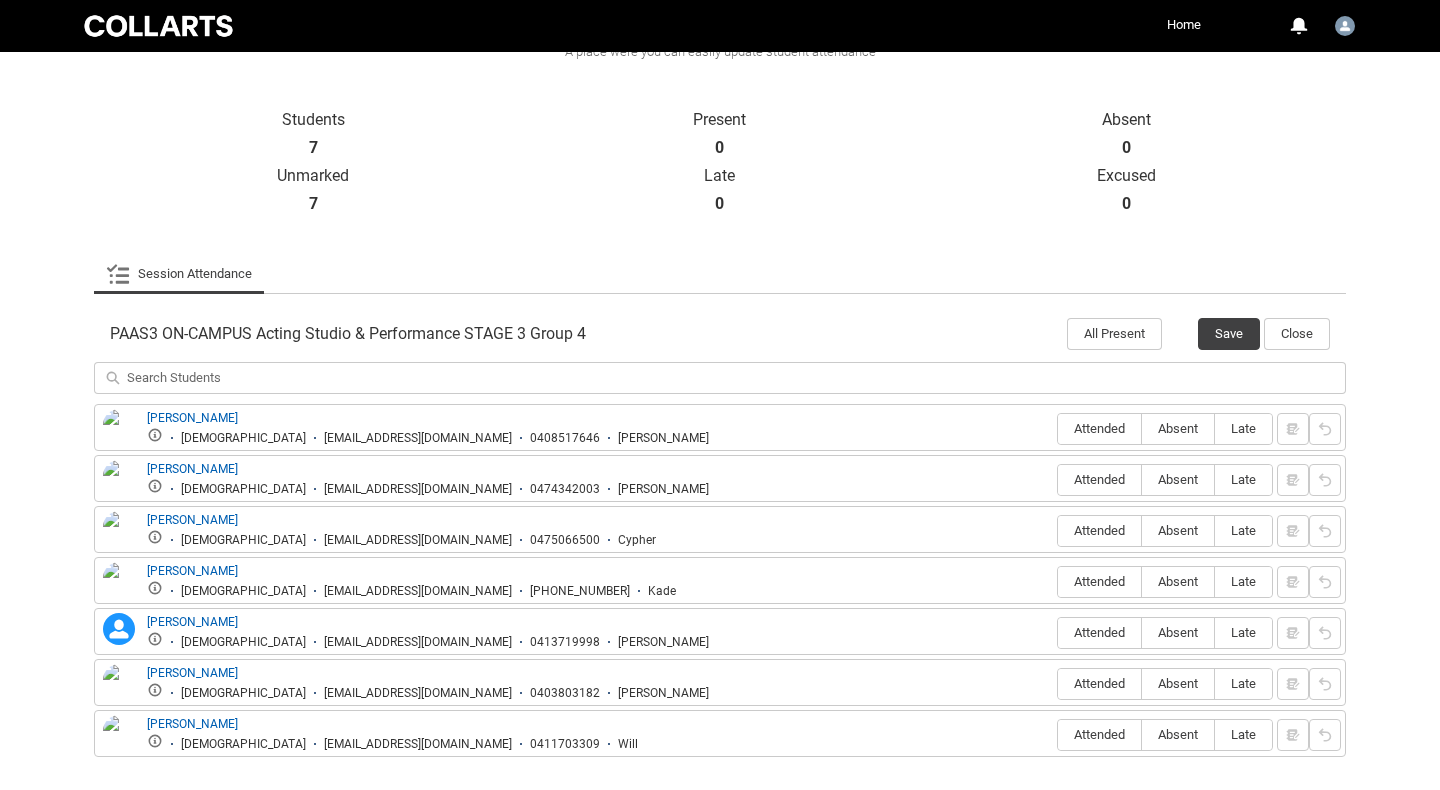 scroll, scrollTop: 424, scrollLeft: 0, axis: vertical 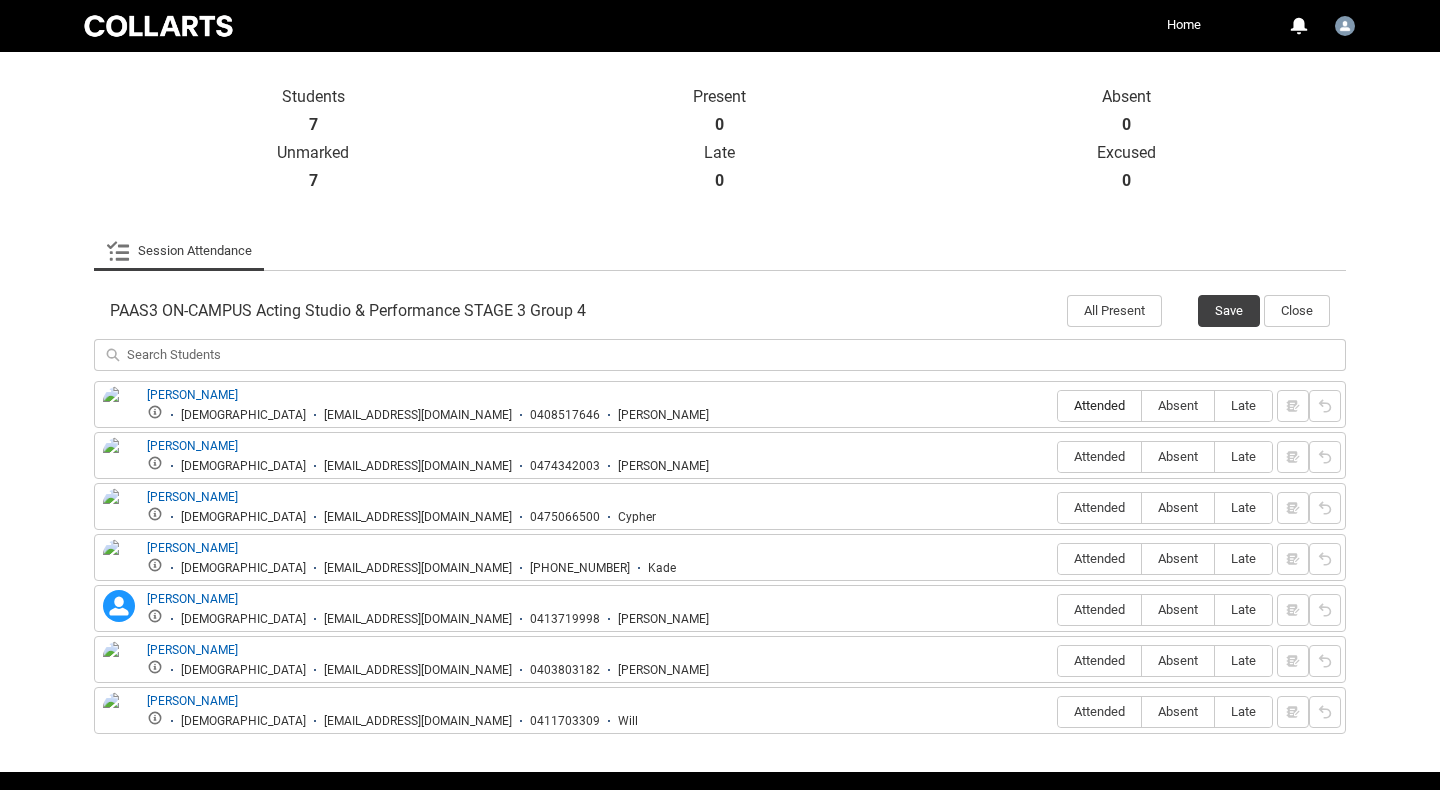 click on "Attended" at bounding box center [1099, 405] 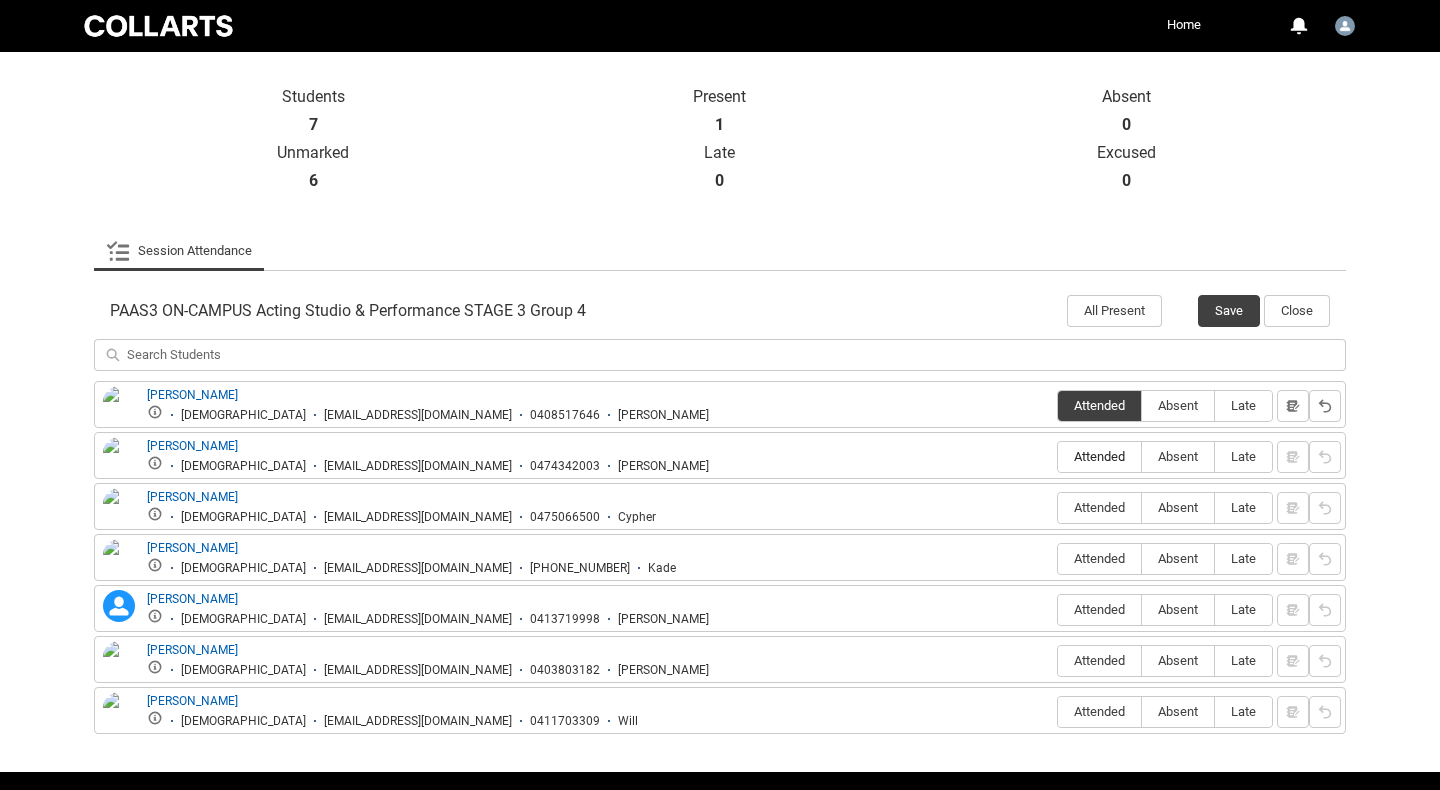 click on "Attended" at bounding box center (1099, 456) 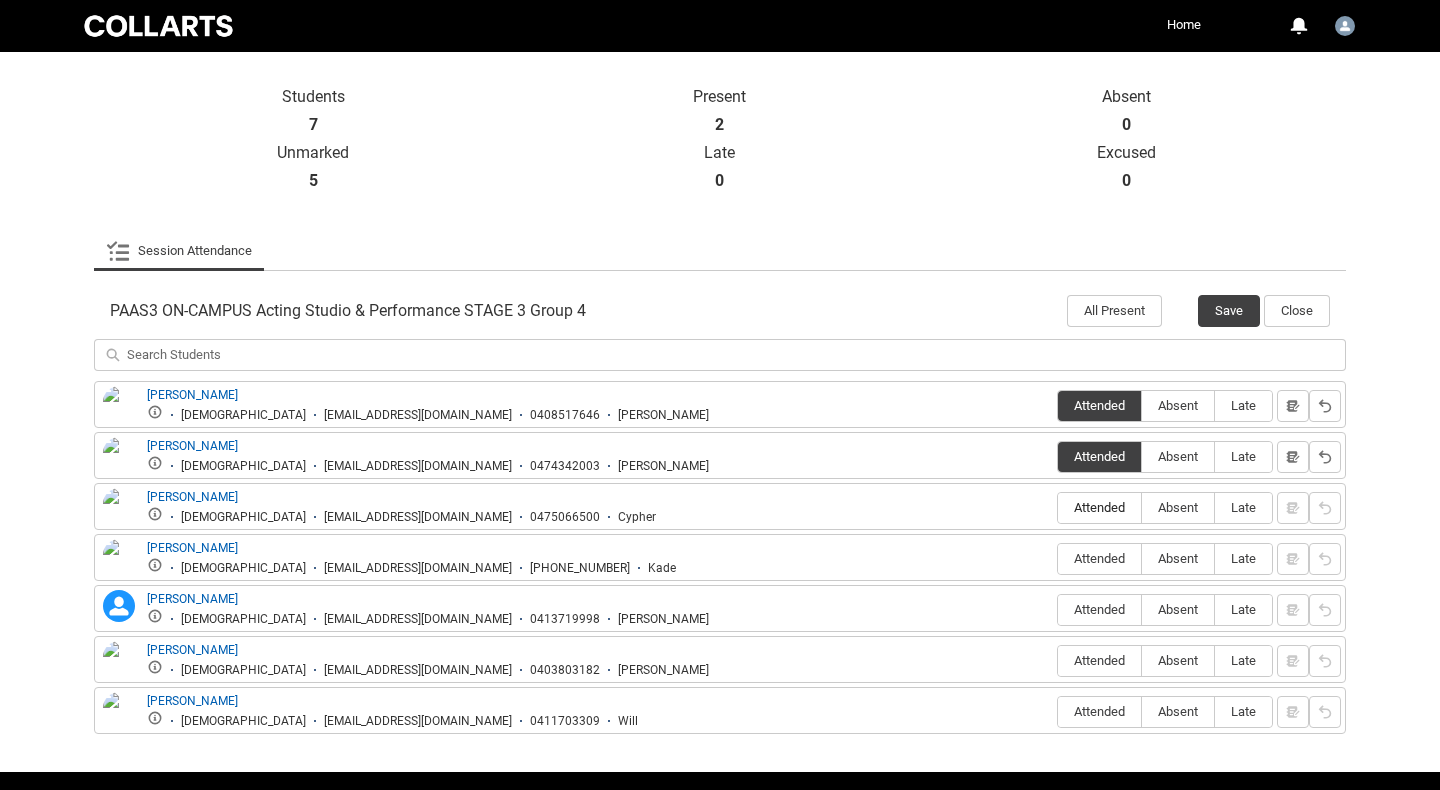 click on "Attended" at bounding box center (1099, 507) 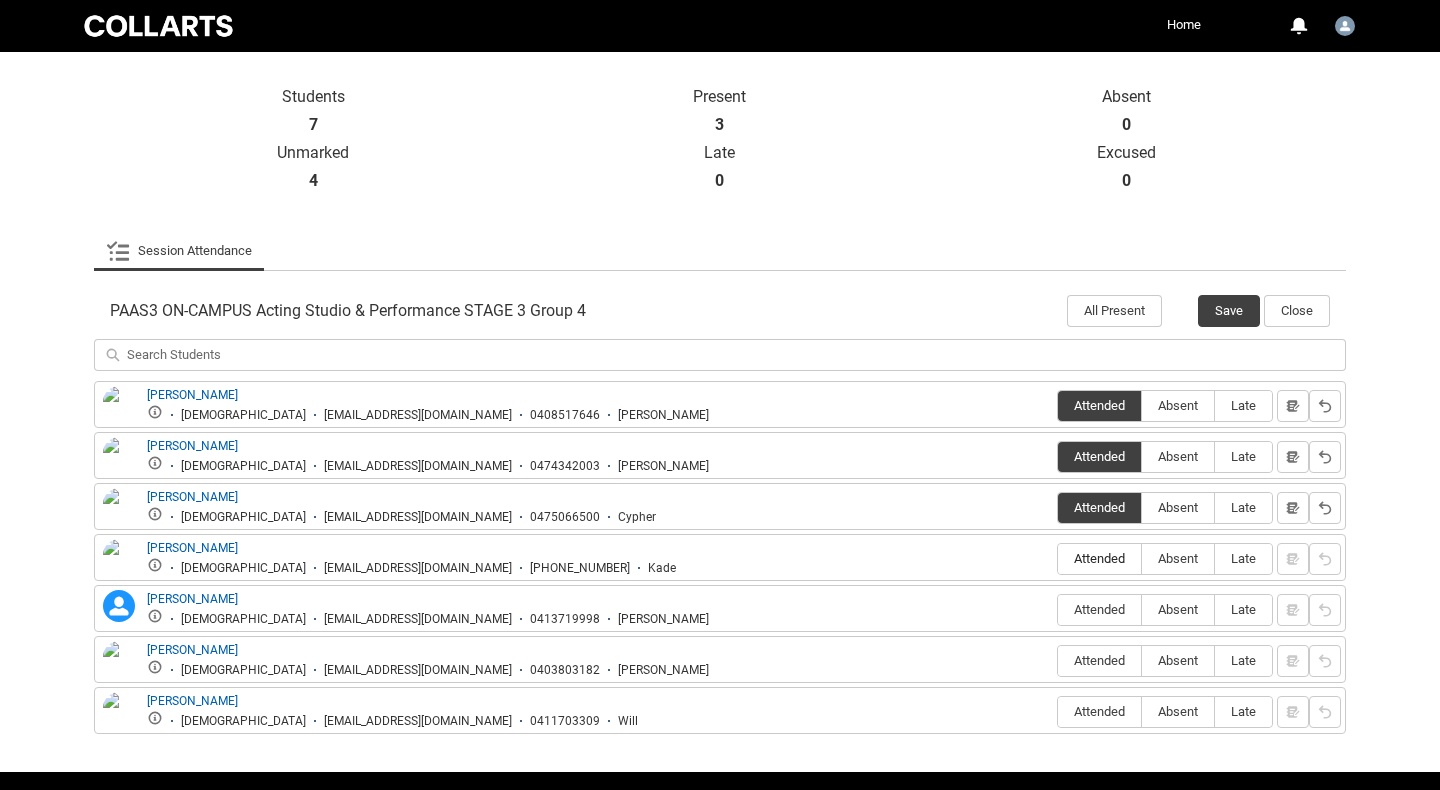 click on "Attended" at bounding box center [1099, 558] 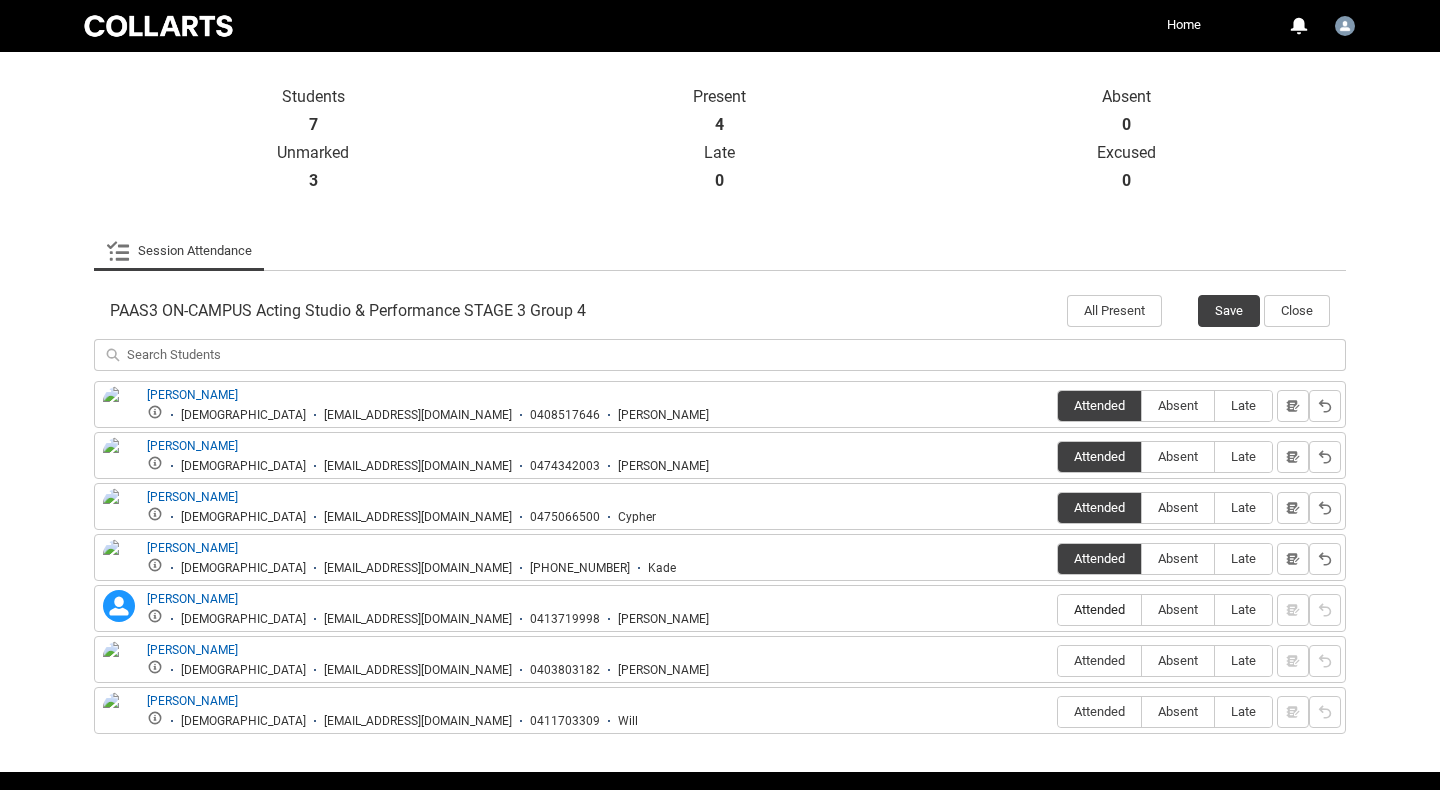 click on "Attended" at bounding box center (1099, 609) 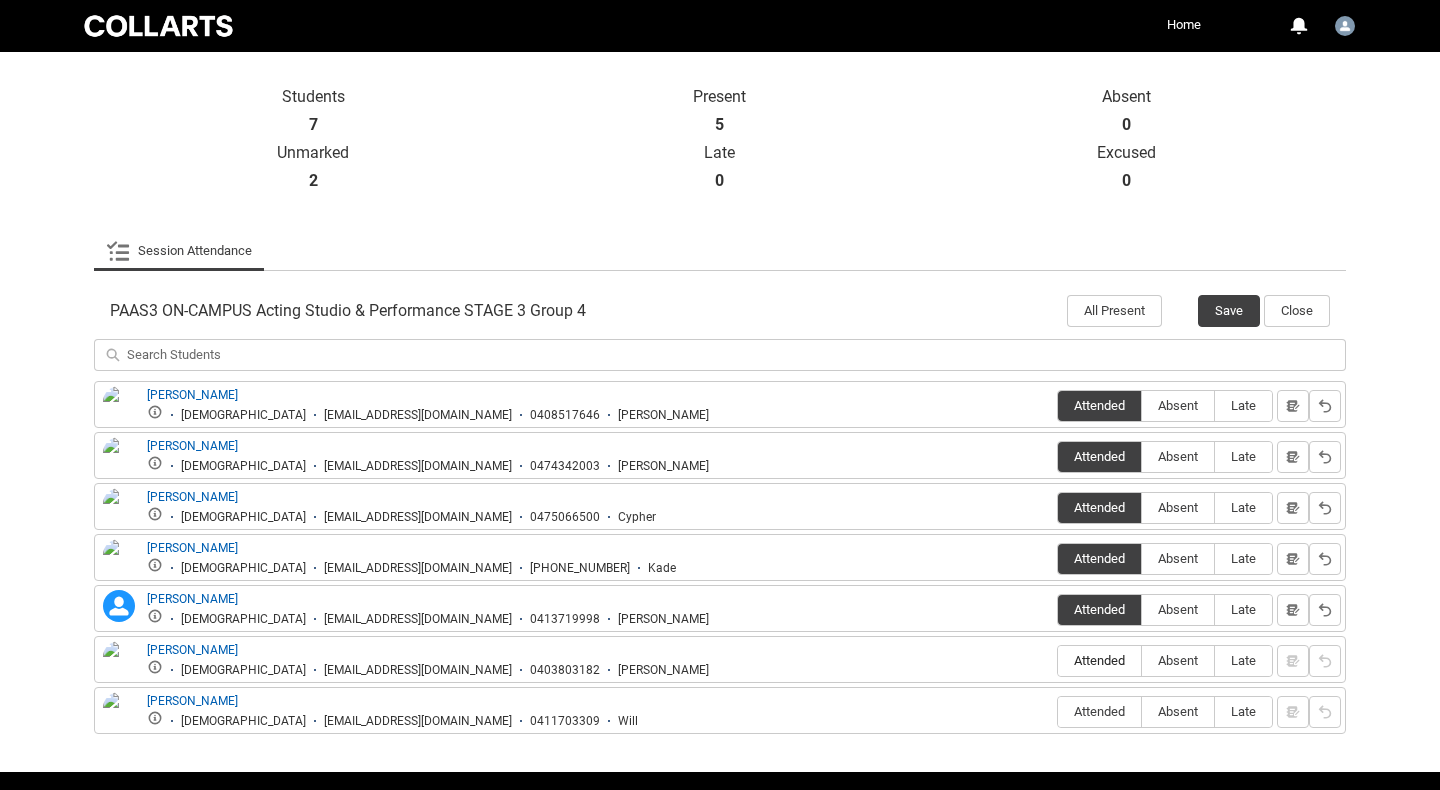 click on "Attended" at bounding box center (1099, 660) 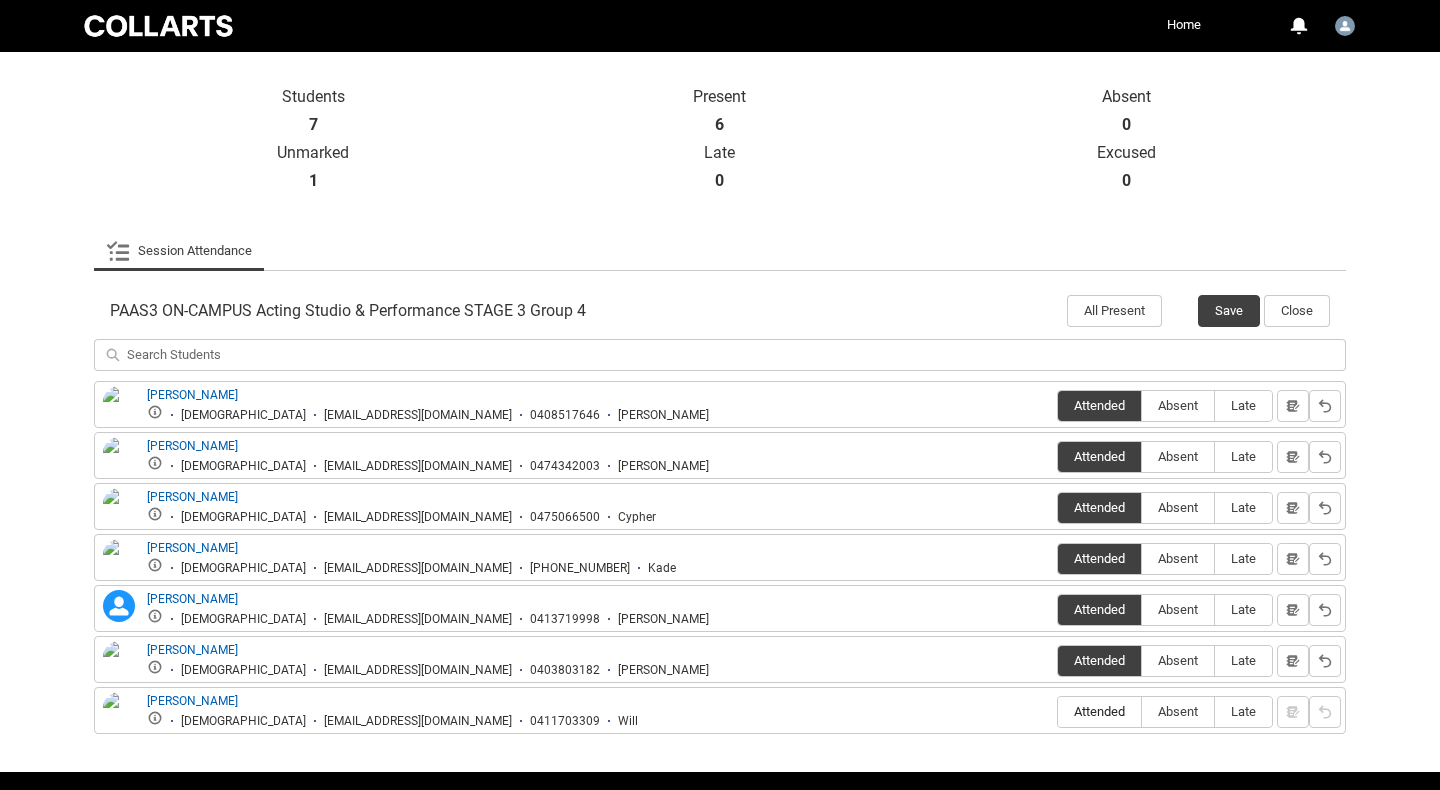 click on "Attended" at bounding box center (1099, 711) 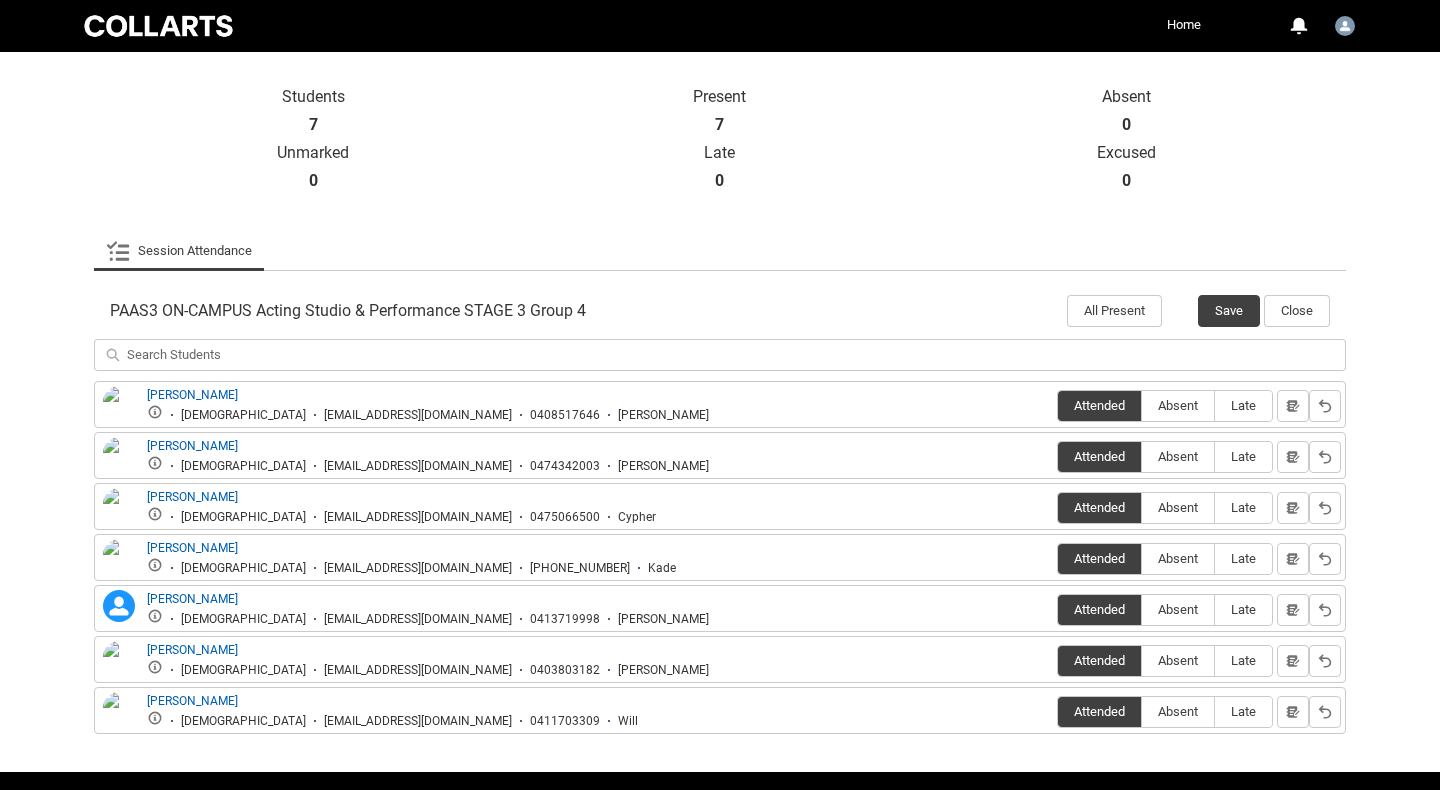 scroll, scrollTop: 487, scrollLeft: 0, axis: vertical 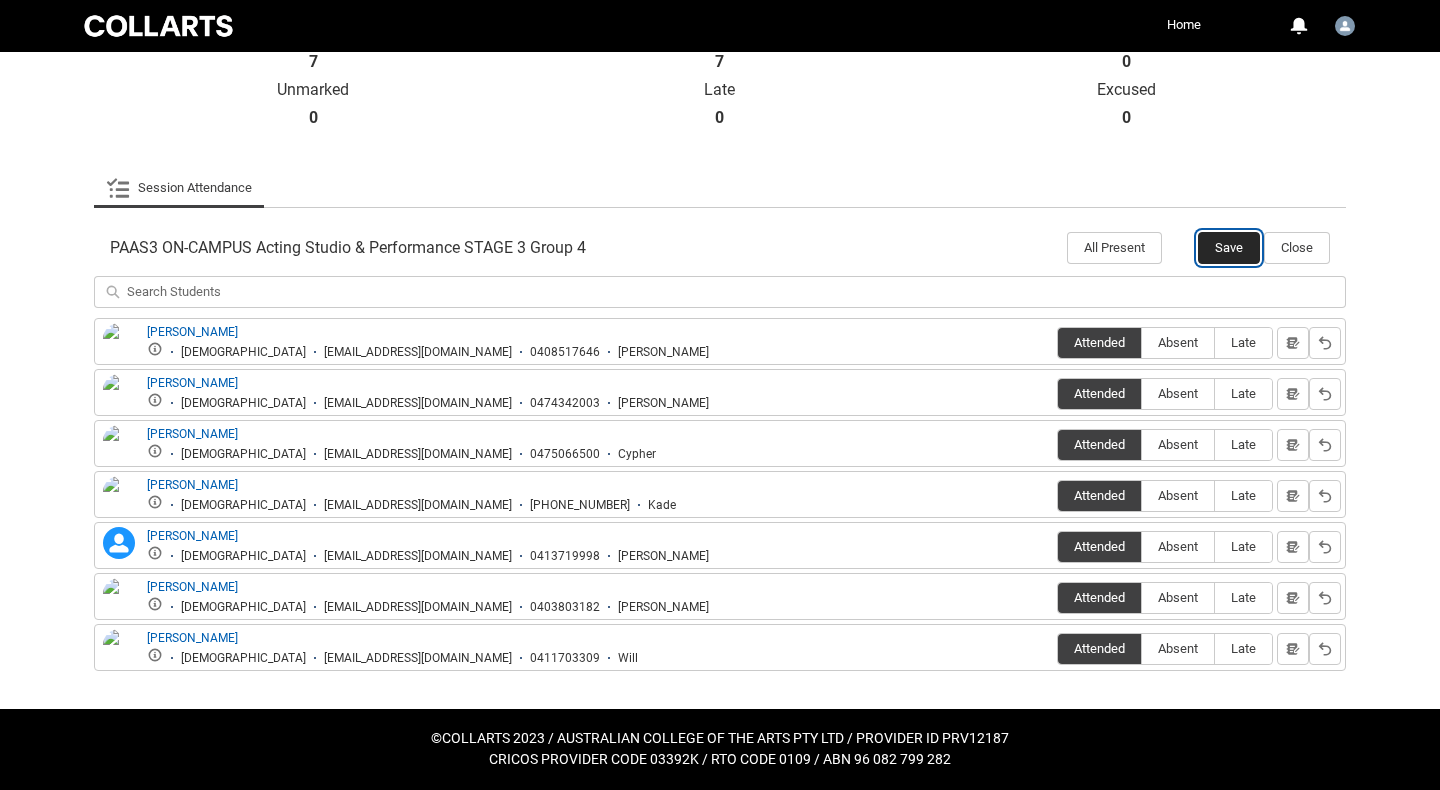 click on "Save" at bounding box center [1229, 248] 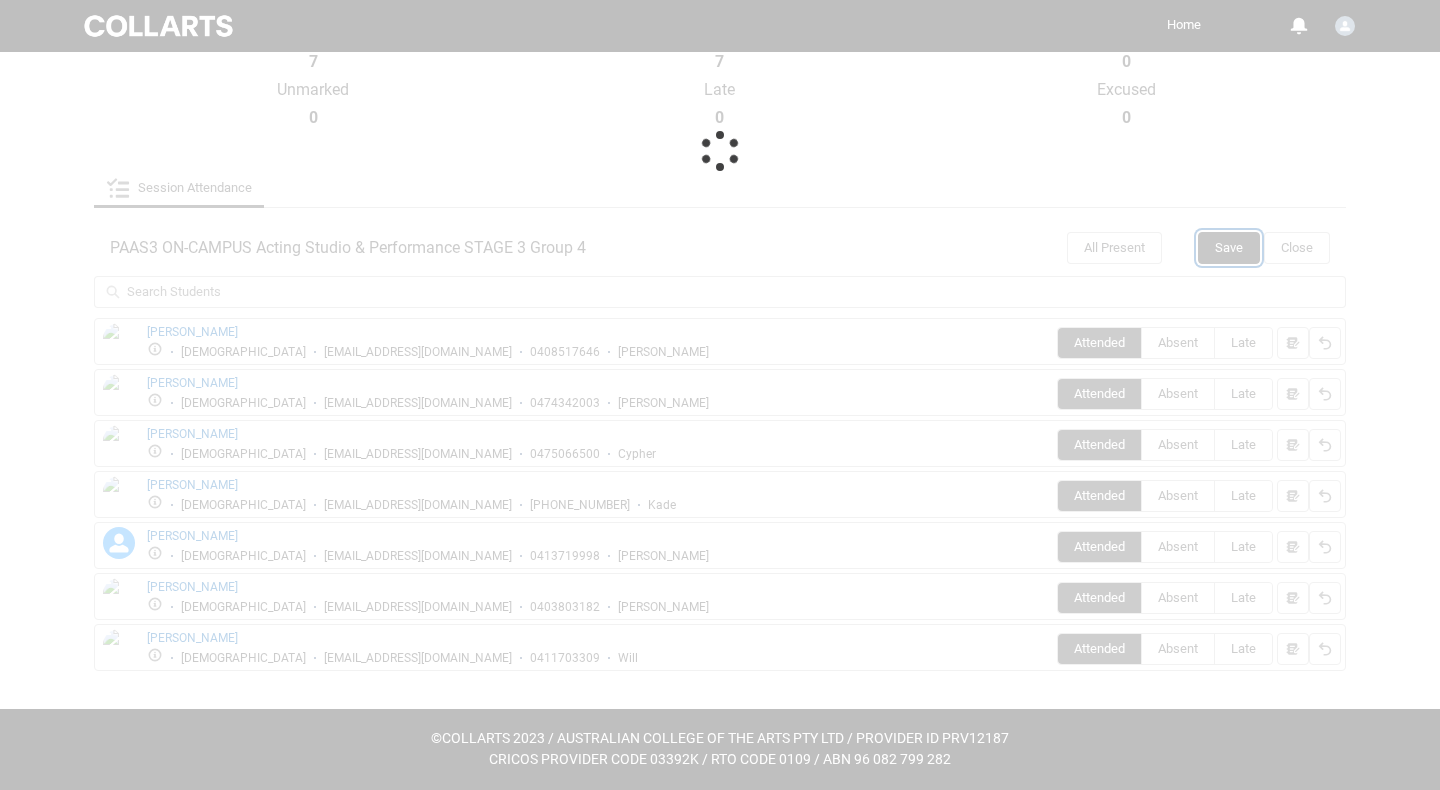 scroll, scrollTop: 80, scrollLeft: 0, axis: vertical 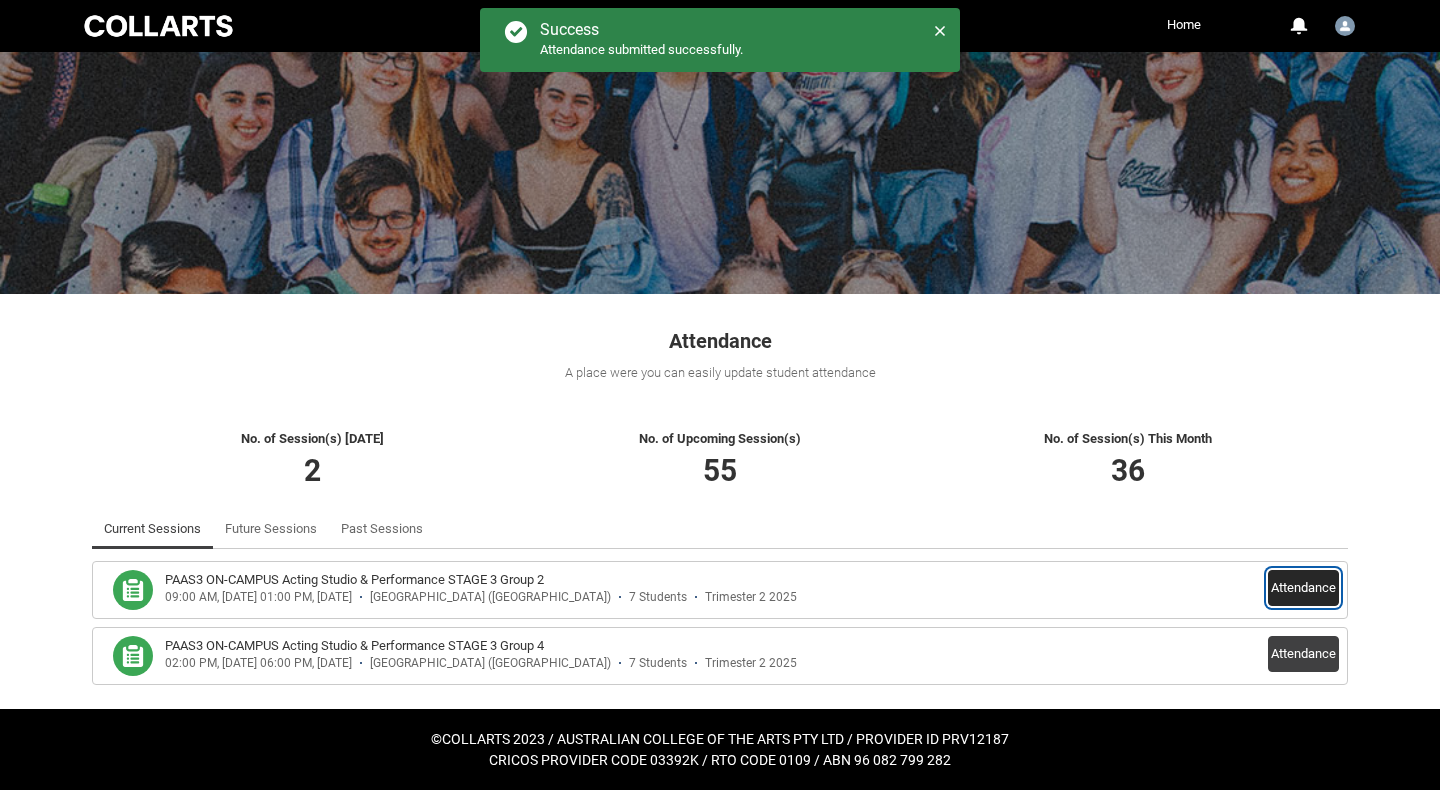 click on "Attendance" at bounding box center (1303, 588) 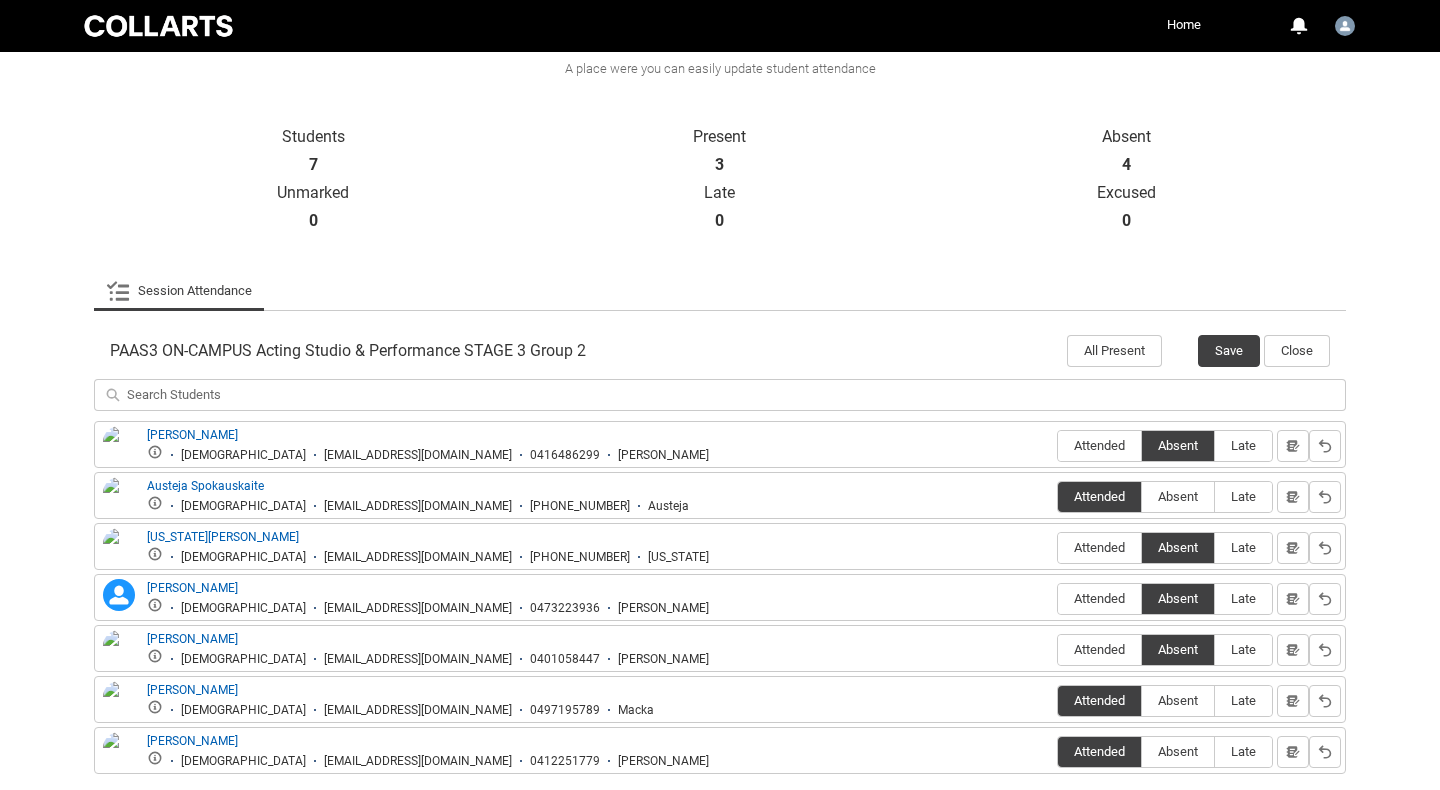 scroll, scrollTop: 487, scrollLeft: 0, axis: vertical 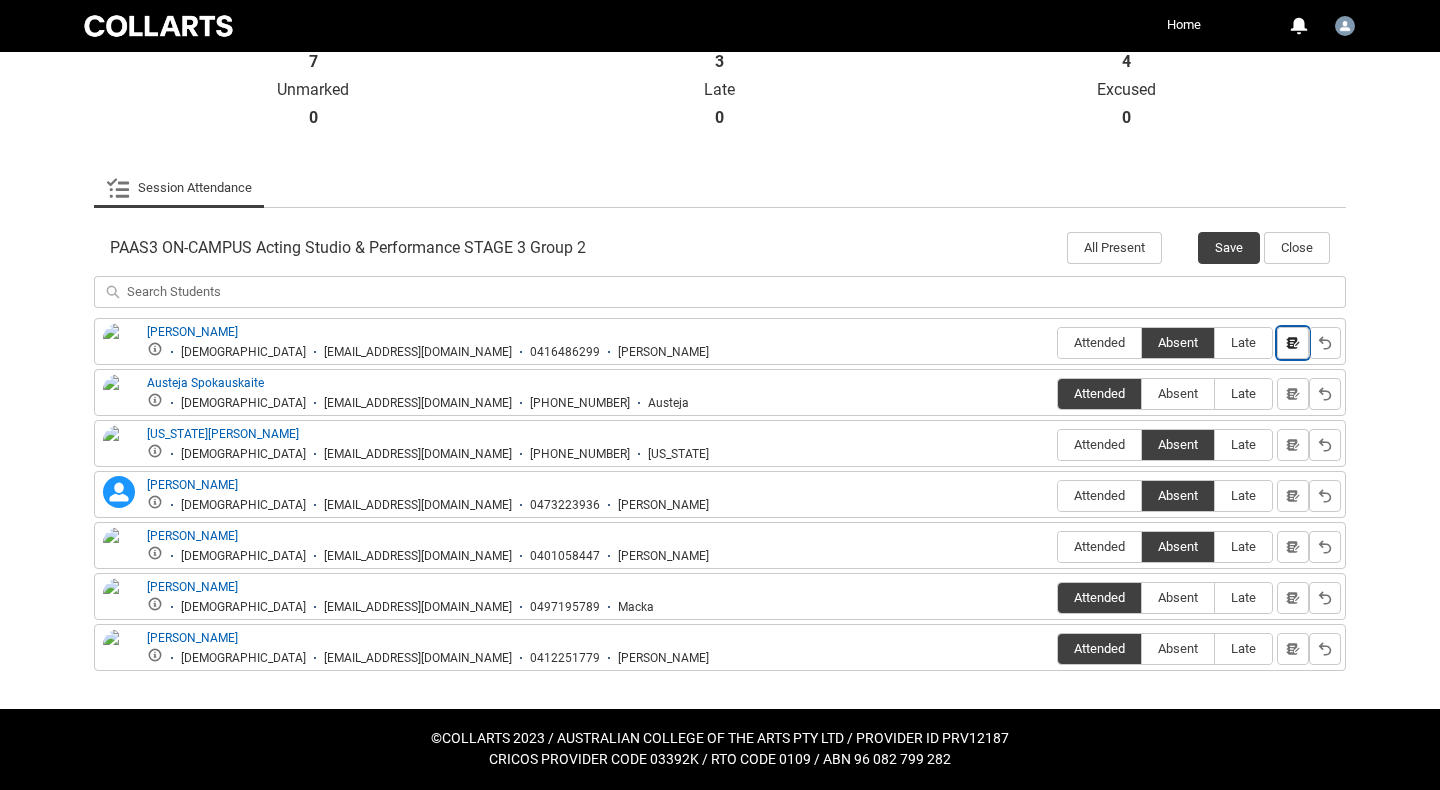 click 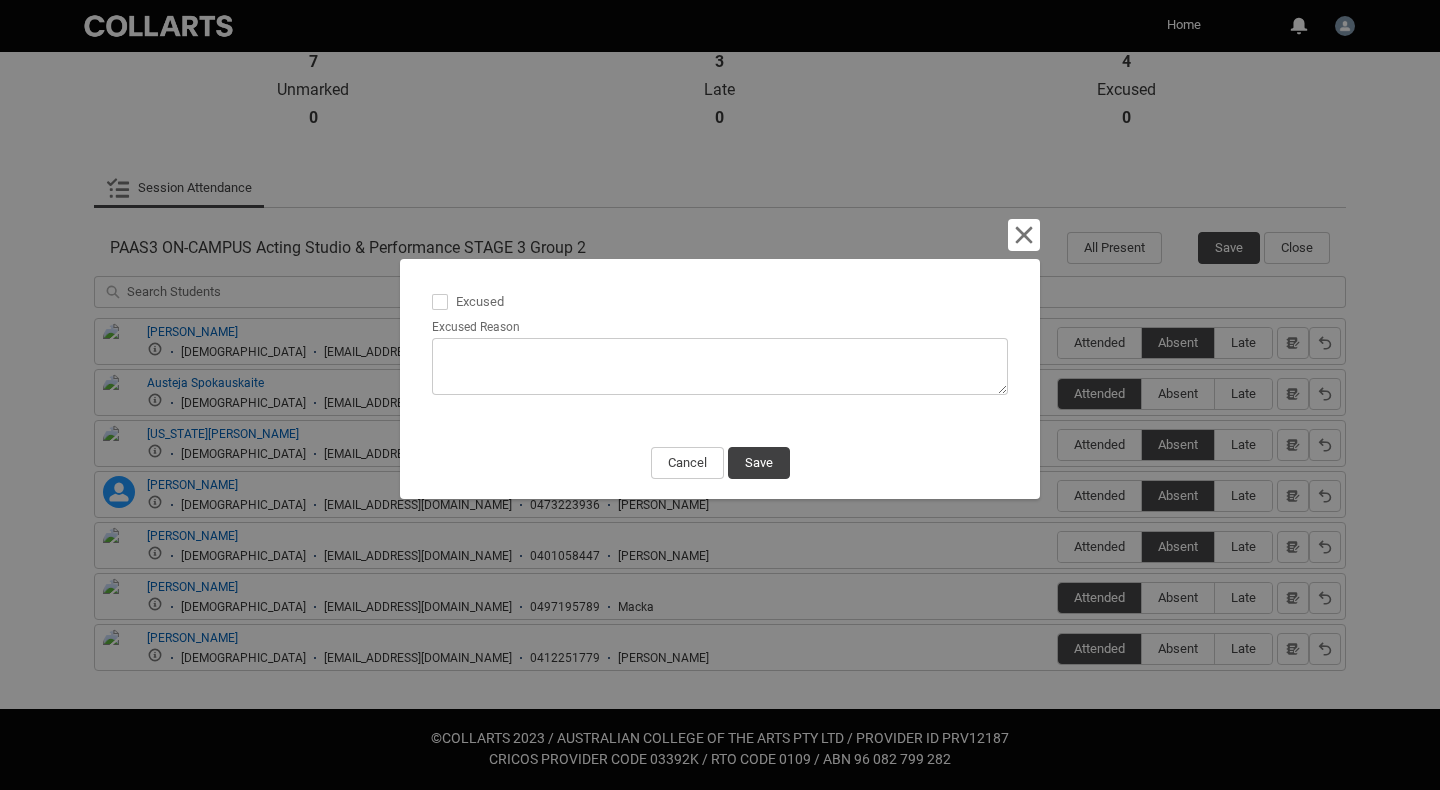 click at bounding box center [440, 302] 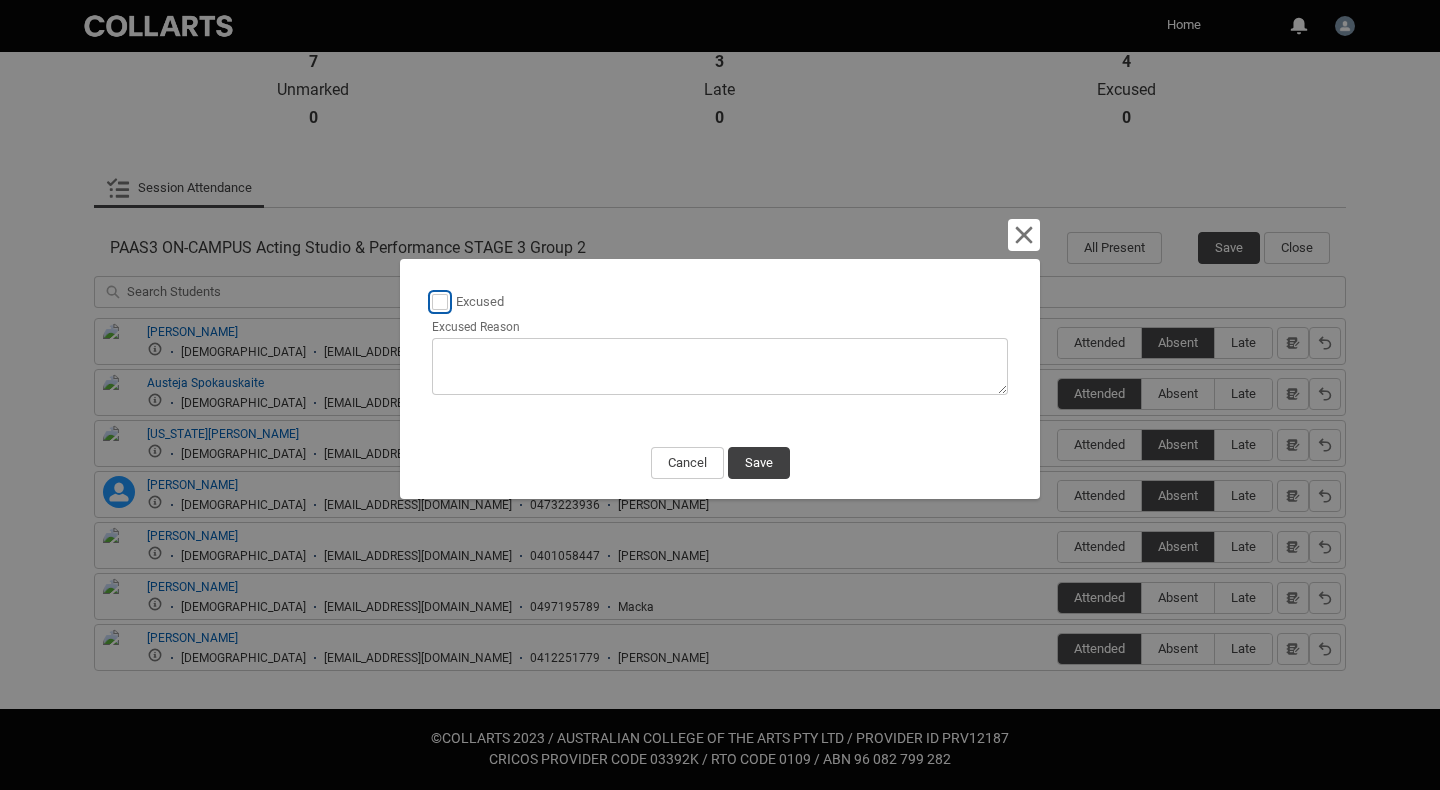 click on "Excused" at bounding box center [431, 290] 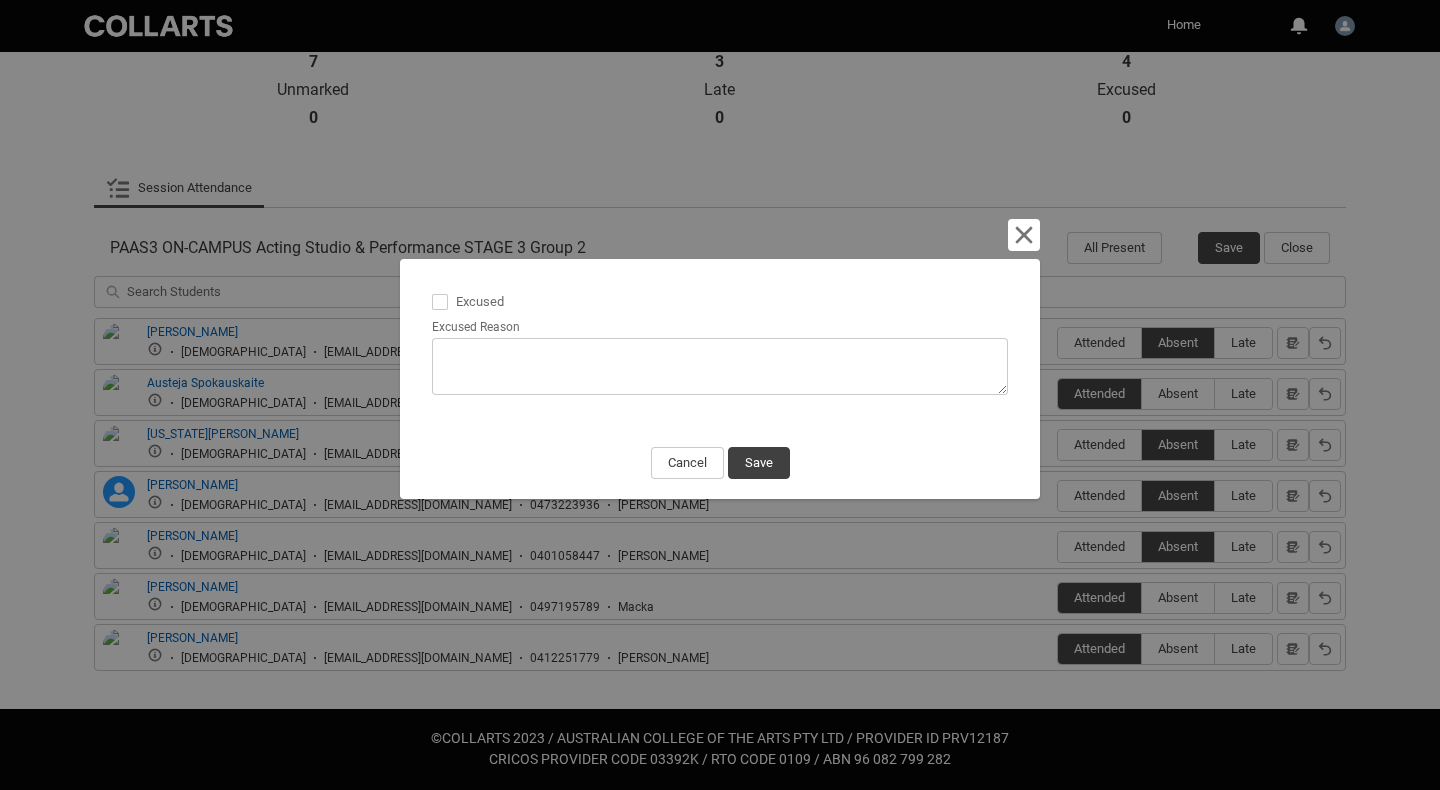 type on "true" 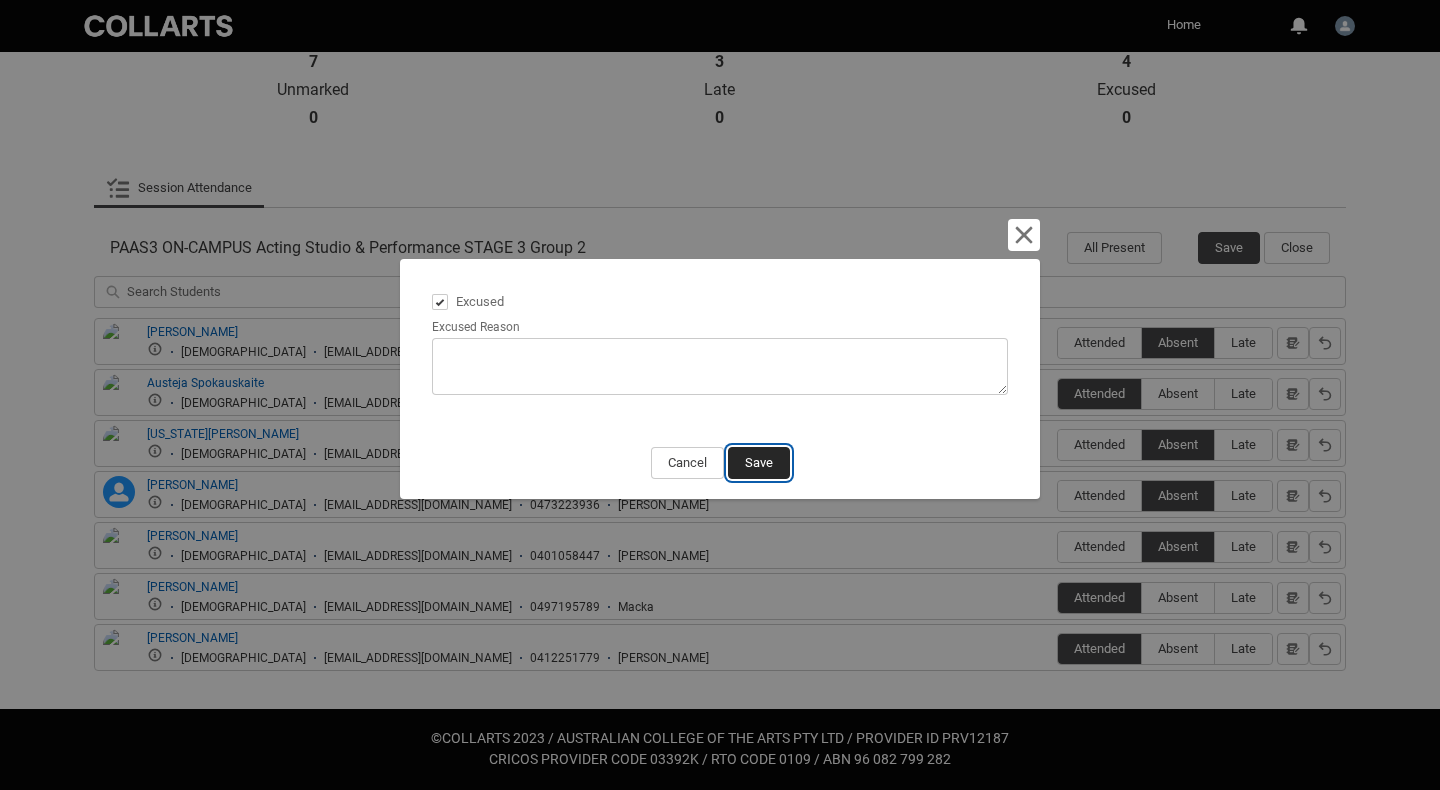 click on "Save" at bounding box center [759, 463] 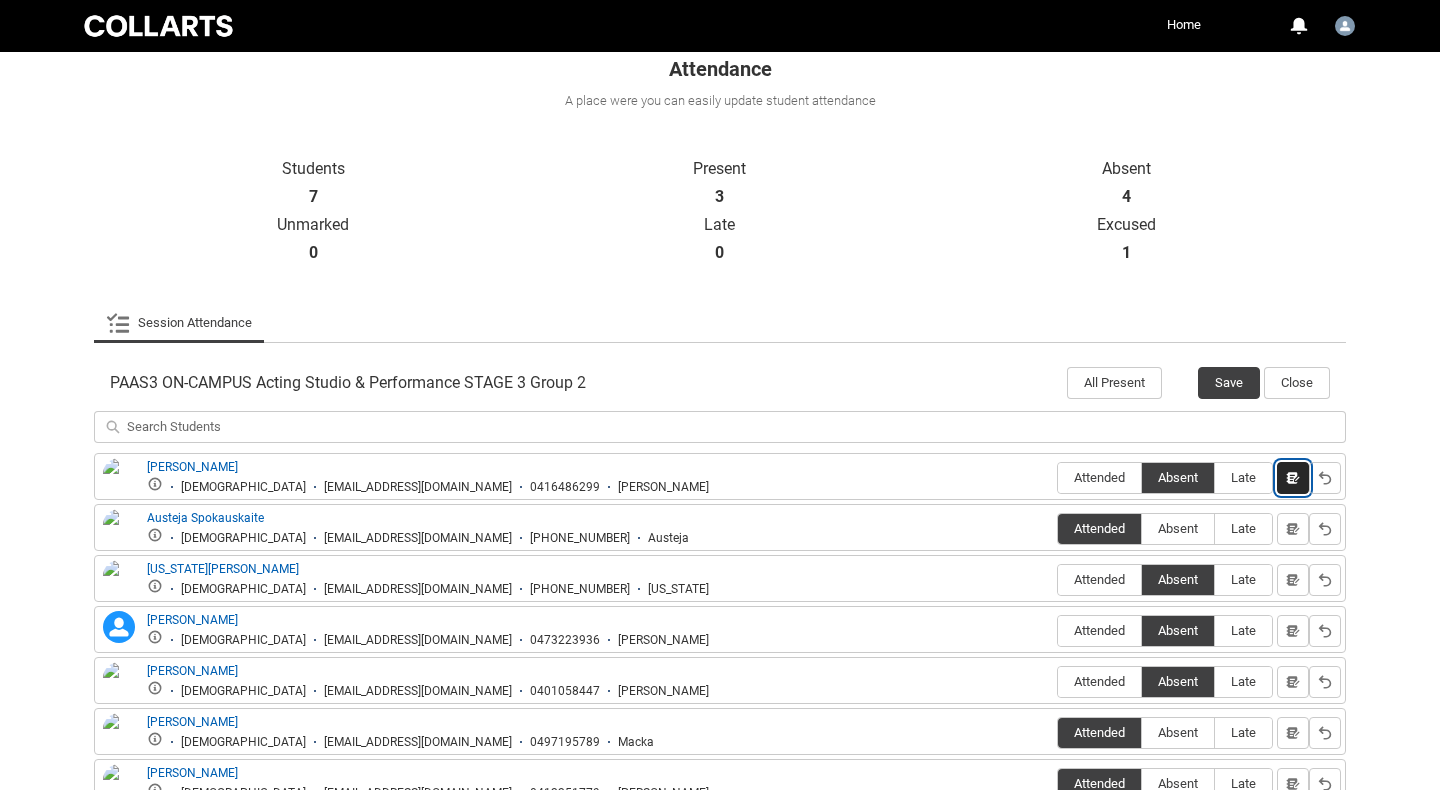 scroll, scrollTop: 0, scrollLeft: 0, axis: both 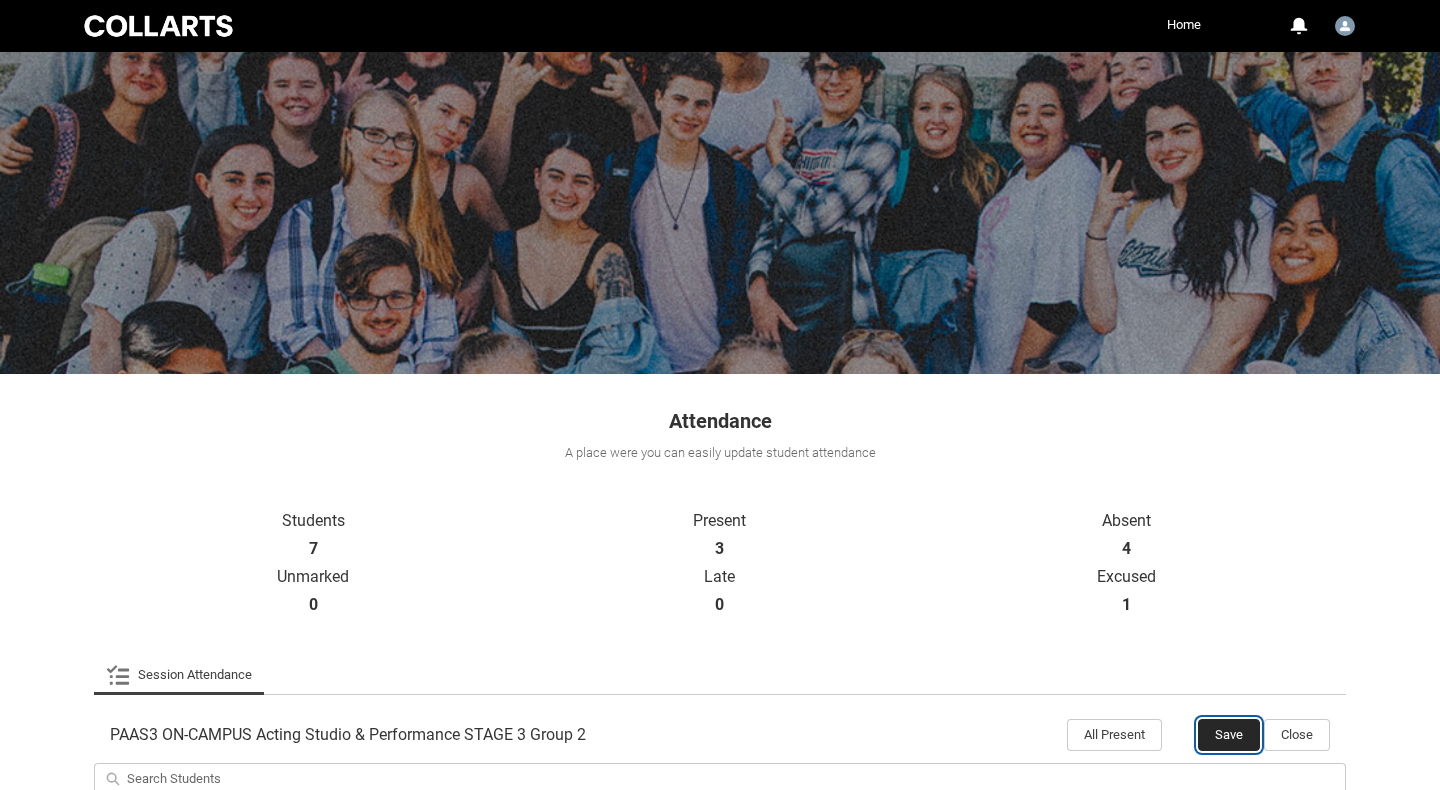 click on "Save" at bounding box center [1229, 735] 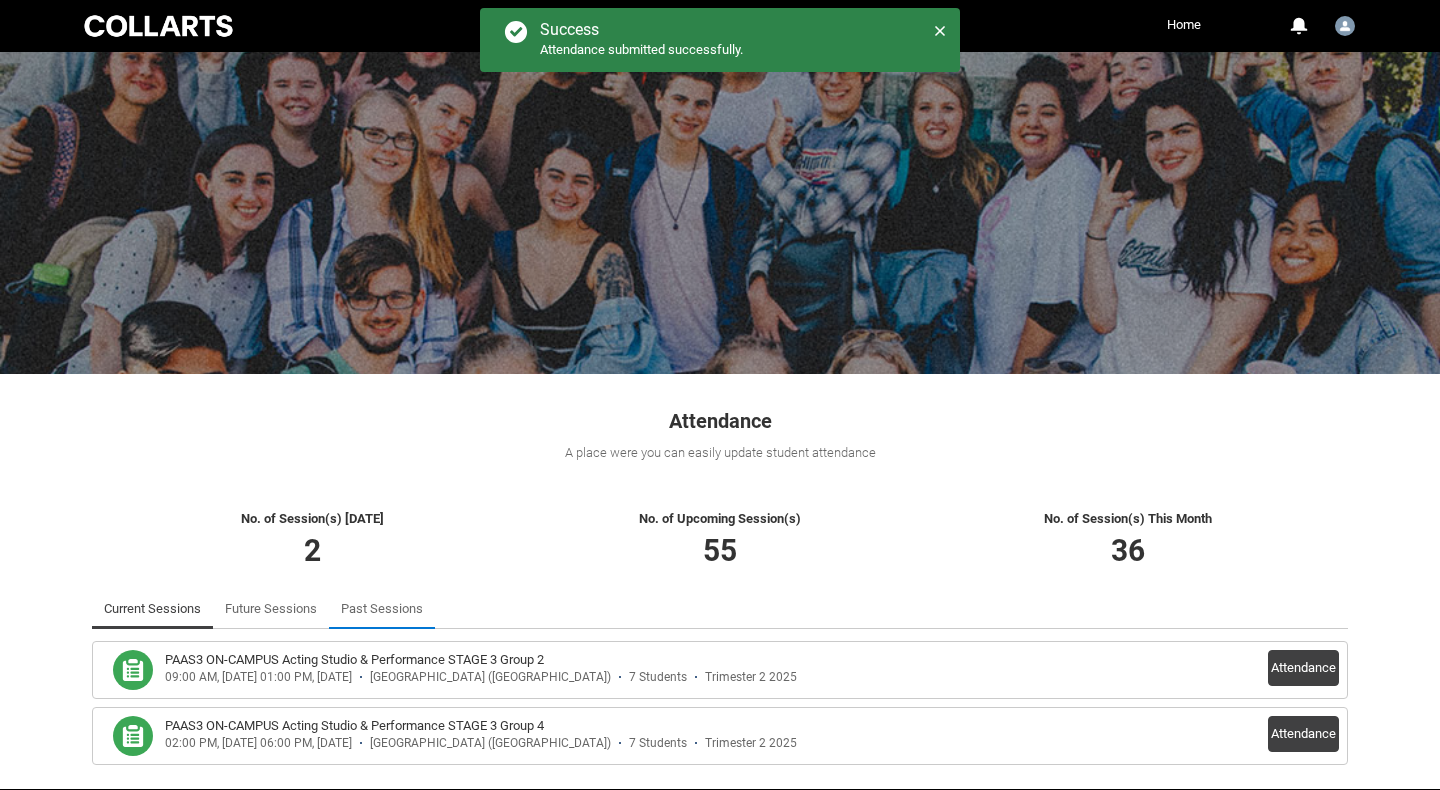 click on "Past Sessions" at bounding box center (382, 609) 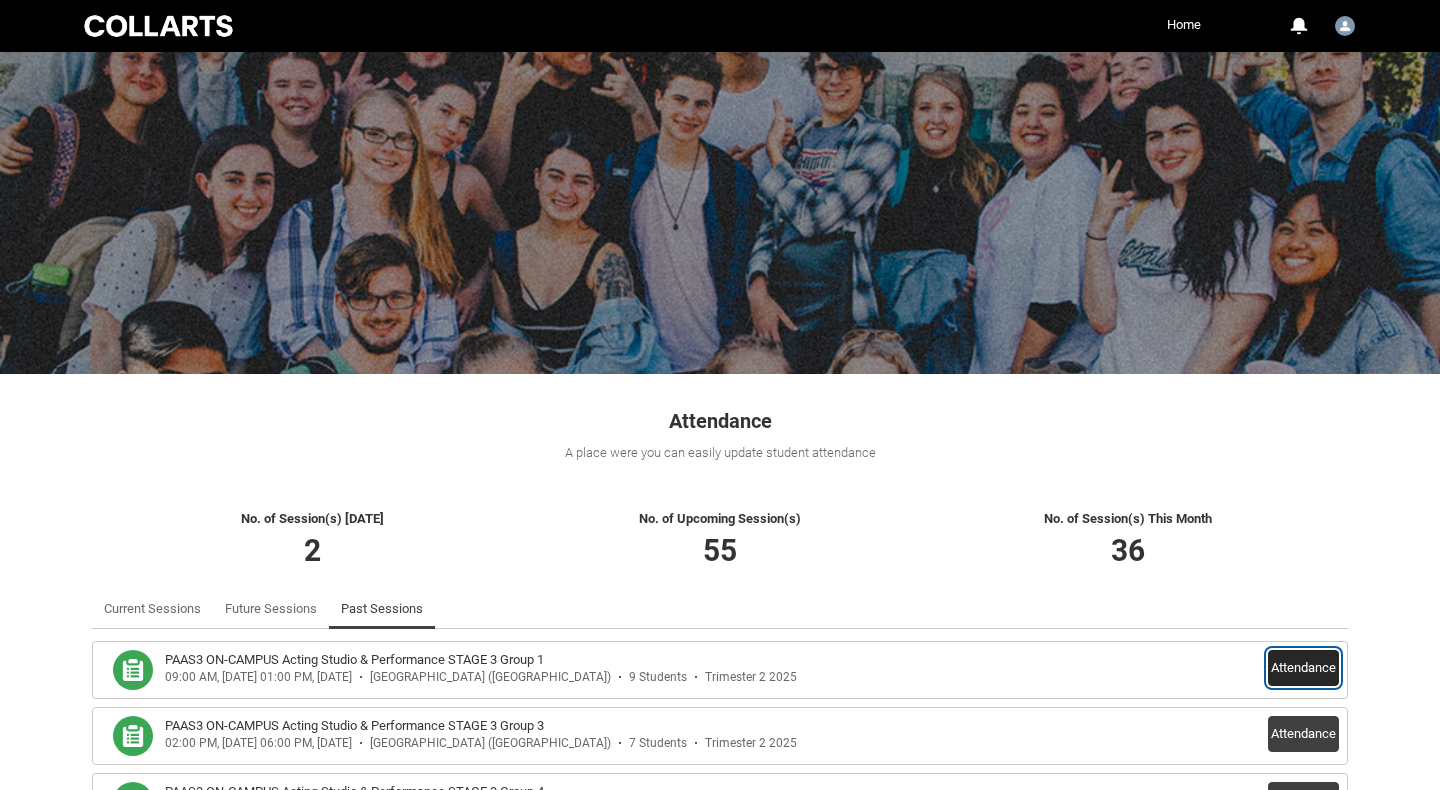 click on "Attendance" at bounding box center (1303, 668) 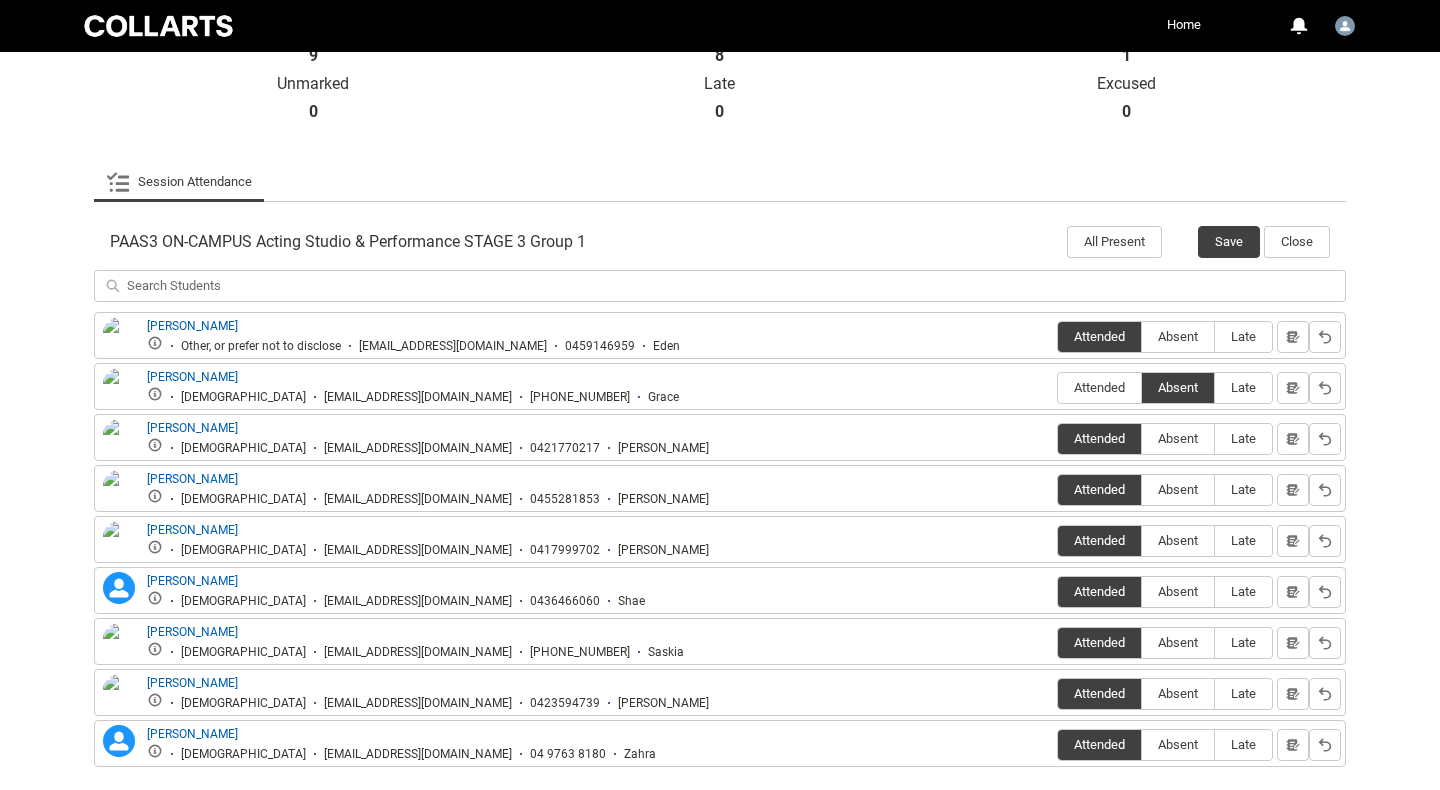 scroll, scrollTop: 536, scrollLeft: 0, axis: vertical 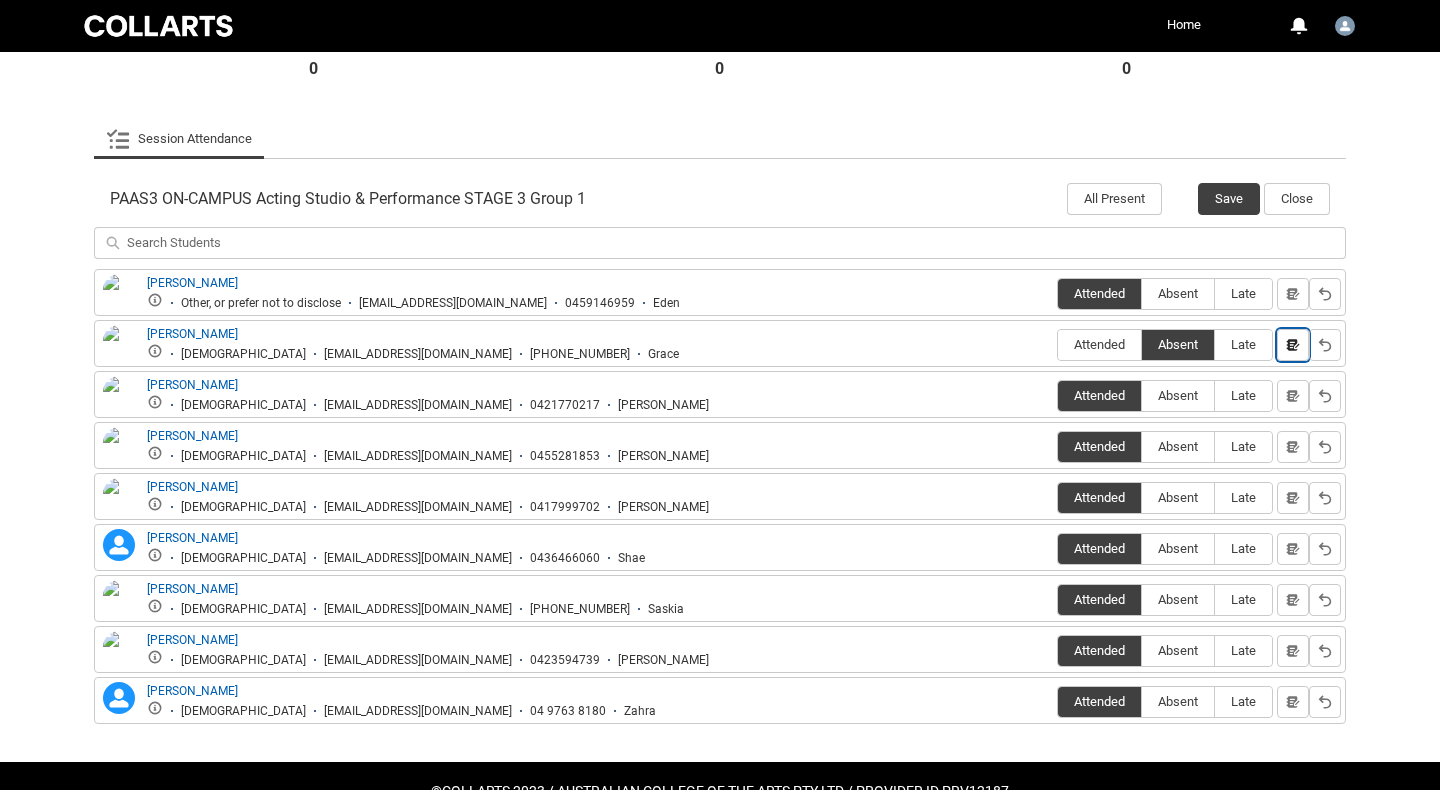 click 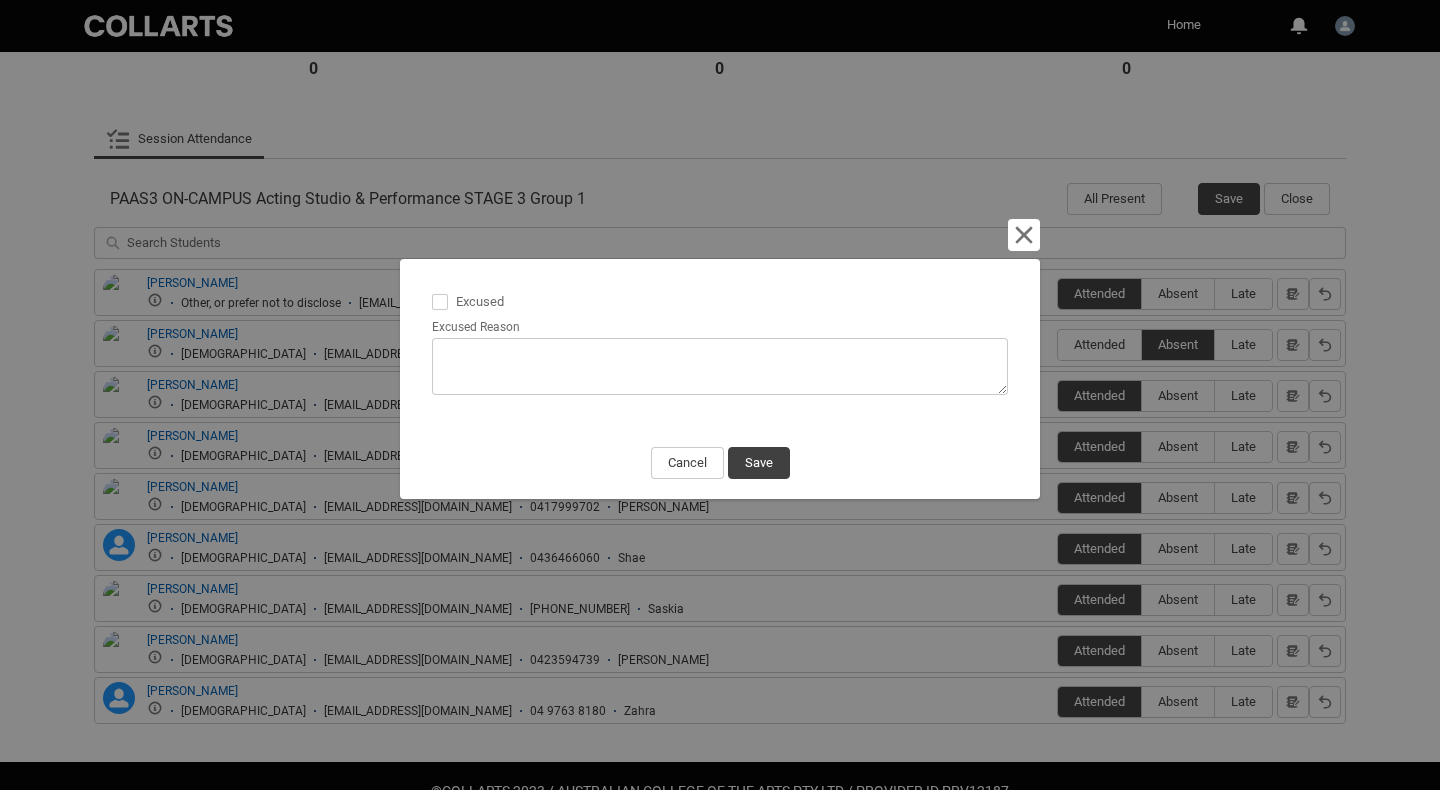 click at bounding box center [440, 302] 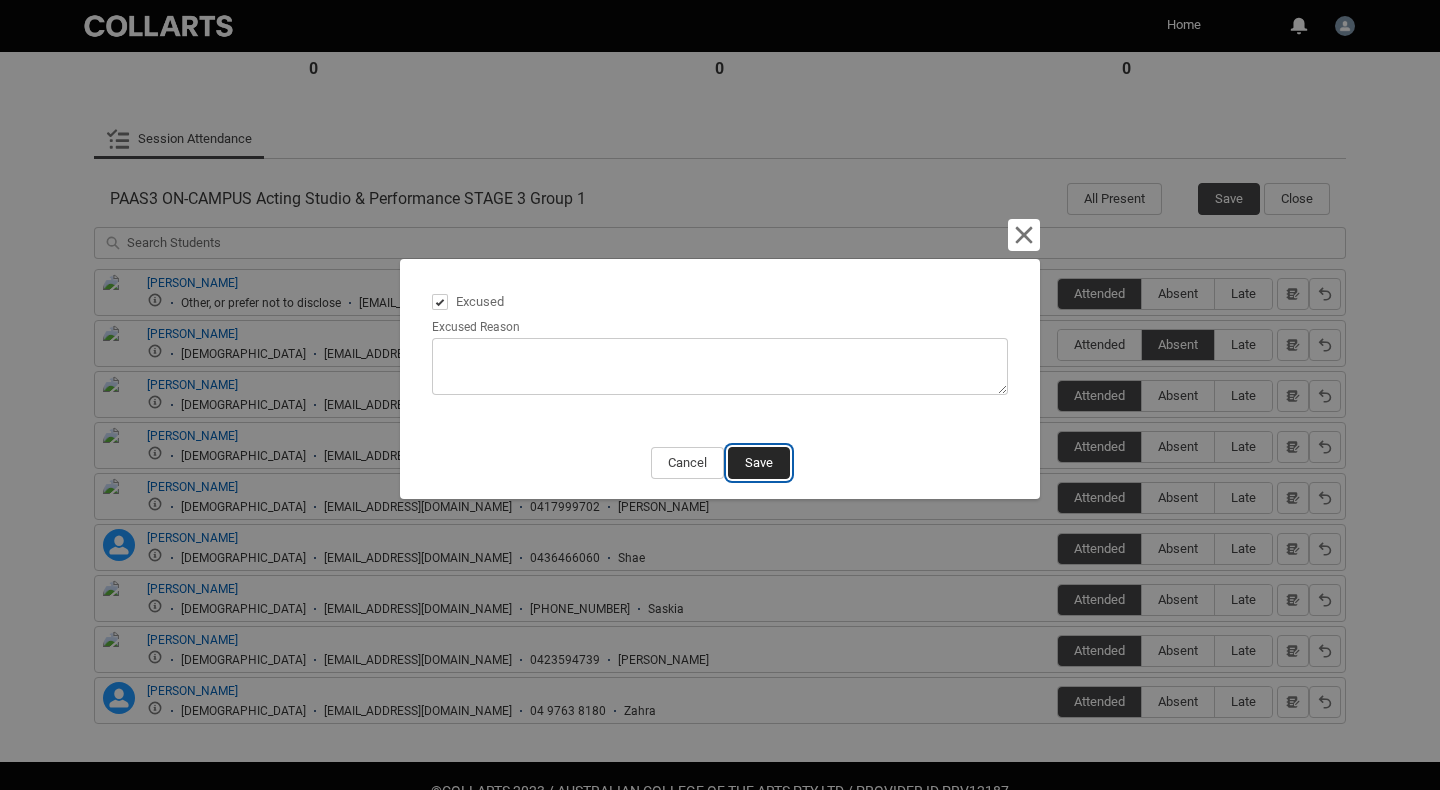 click on "Save" at bounding box center (759, 463) 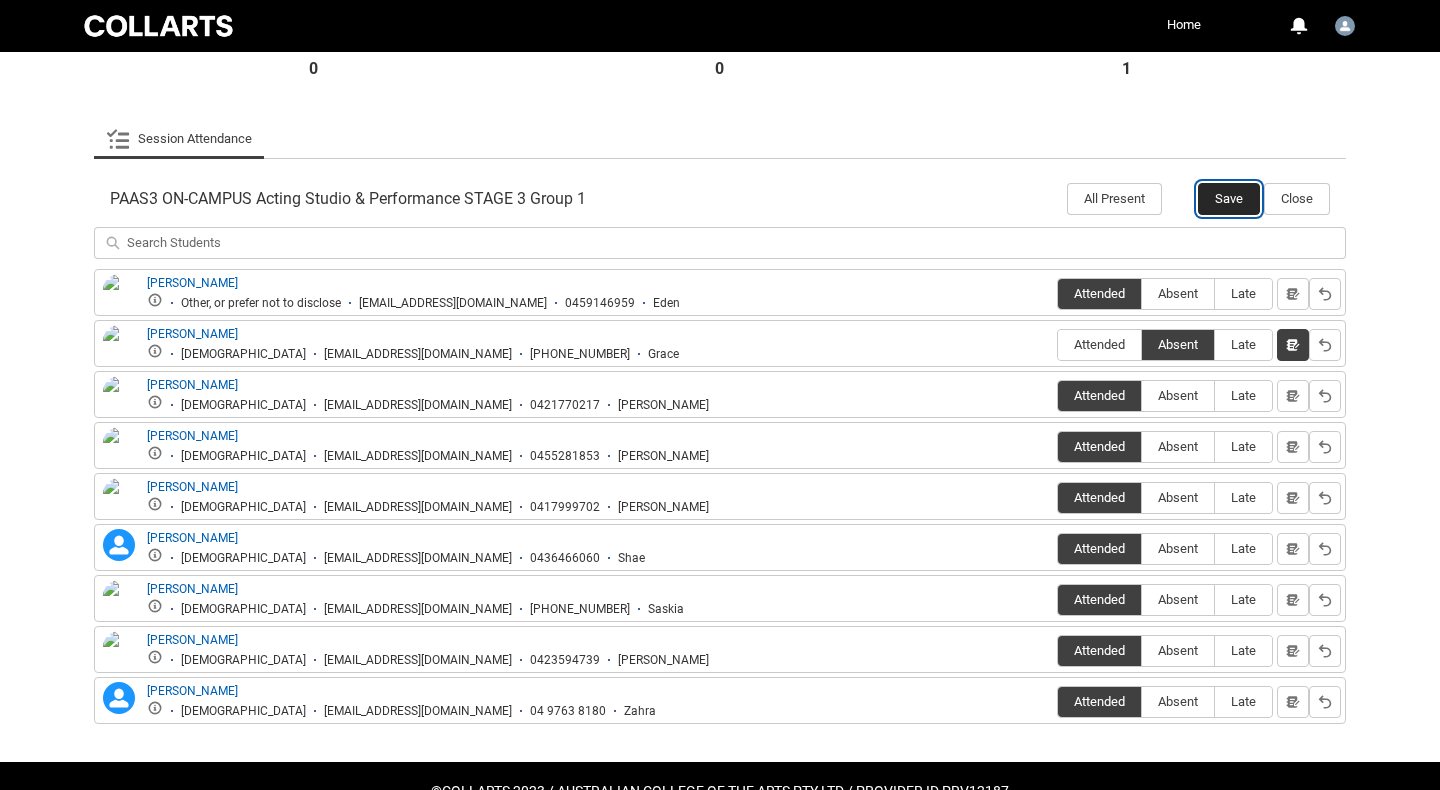 click on "Save" at bounding box center [1229, 199] 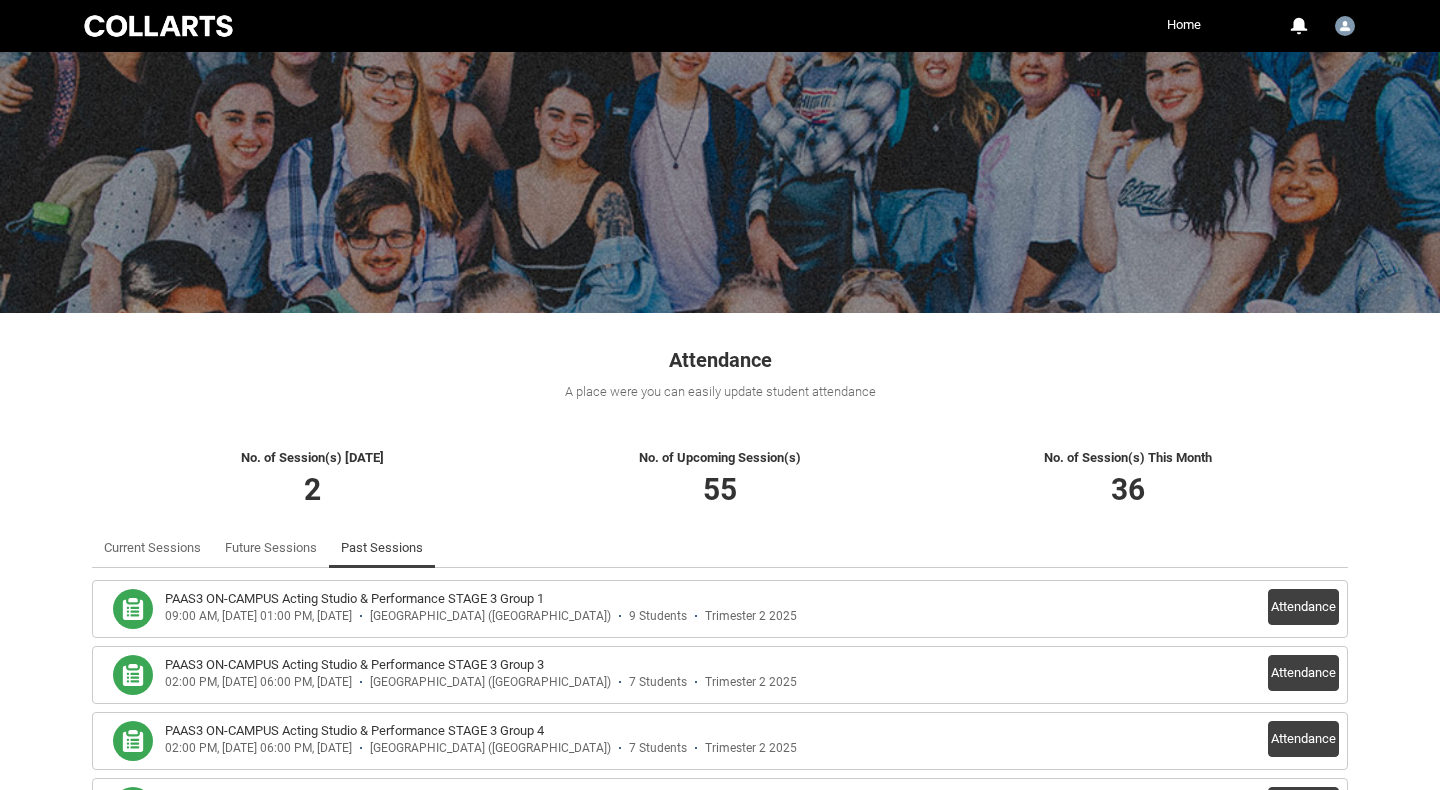 scroll, scrollTop: 0, scrollLeft: 0, axis: both 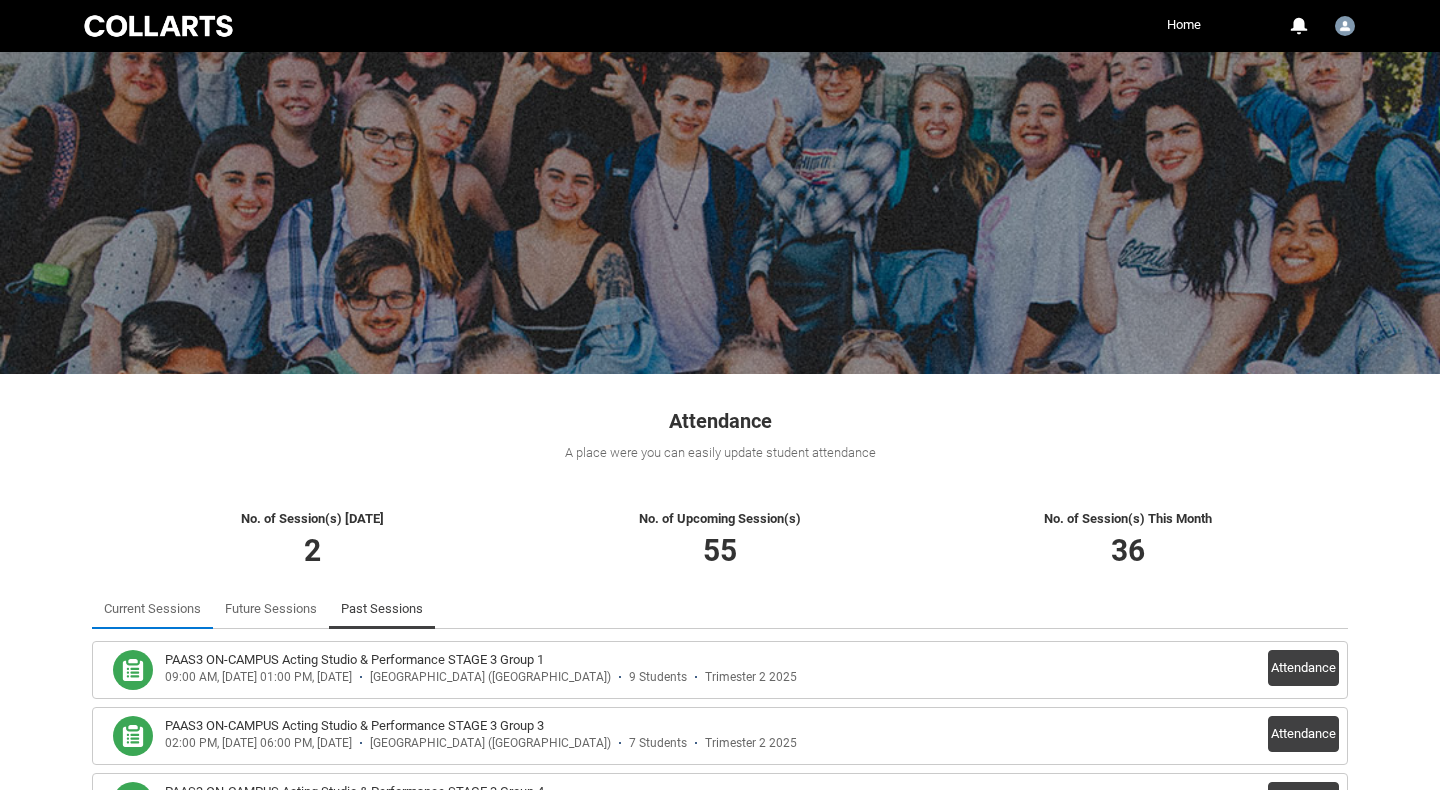 click on "Current Sessions" at bounding box center [152, 609] 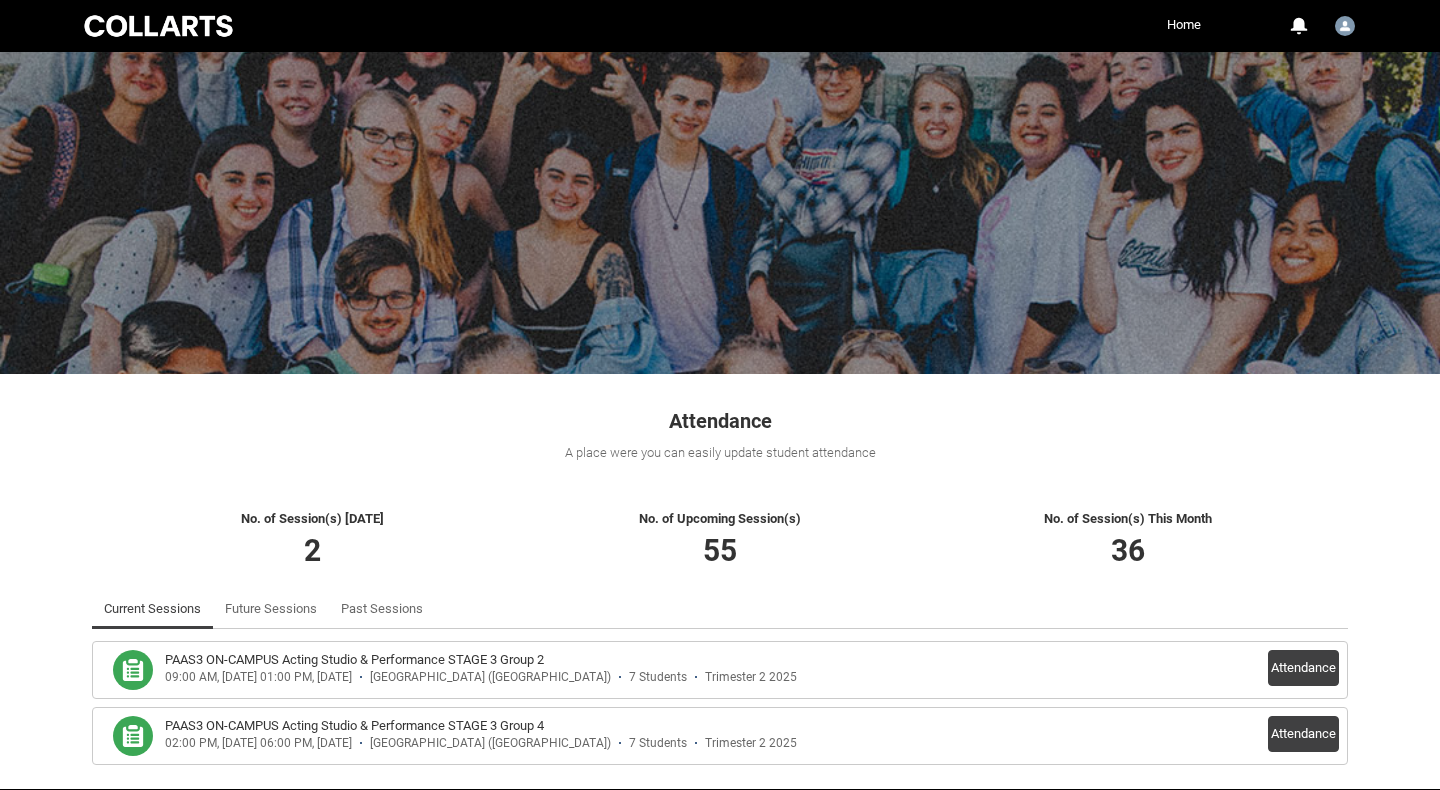 scroll, scrollTop: 80, scrollLeft: 0, axis: vertical 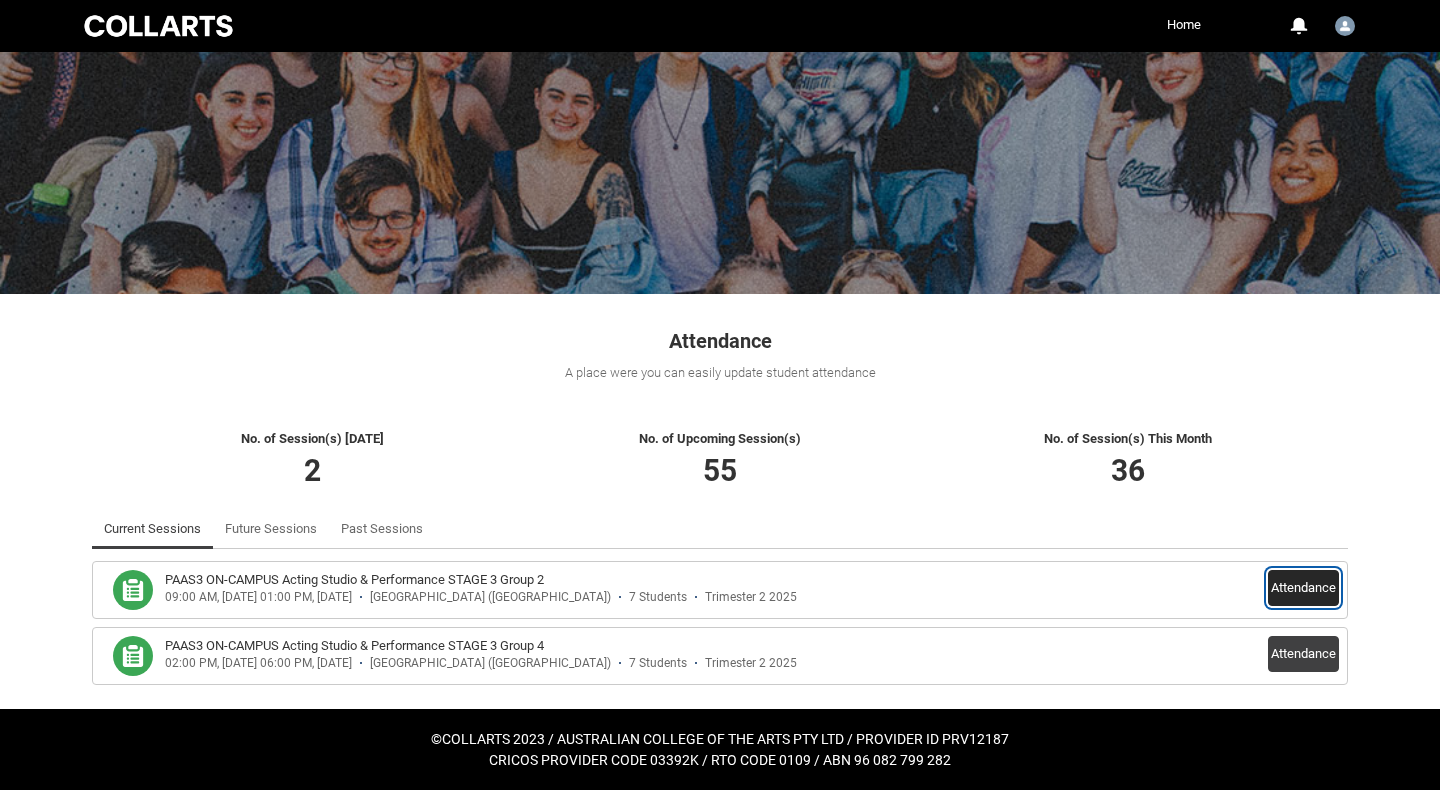 click on "Attendance" at bounding box center [1303, 588] 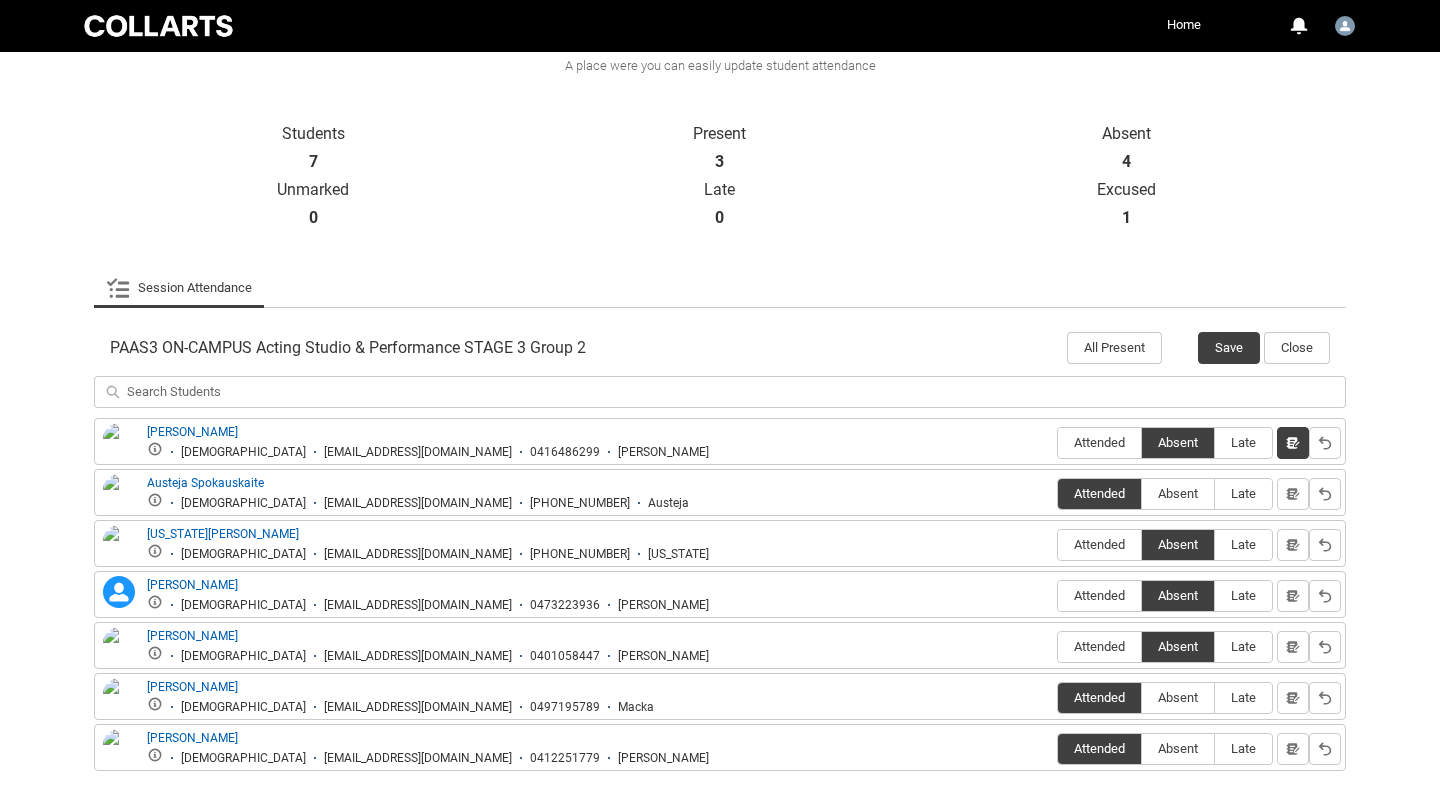 scroll, scrollTop: 394, scrollLeft: 0, axis: vertical 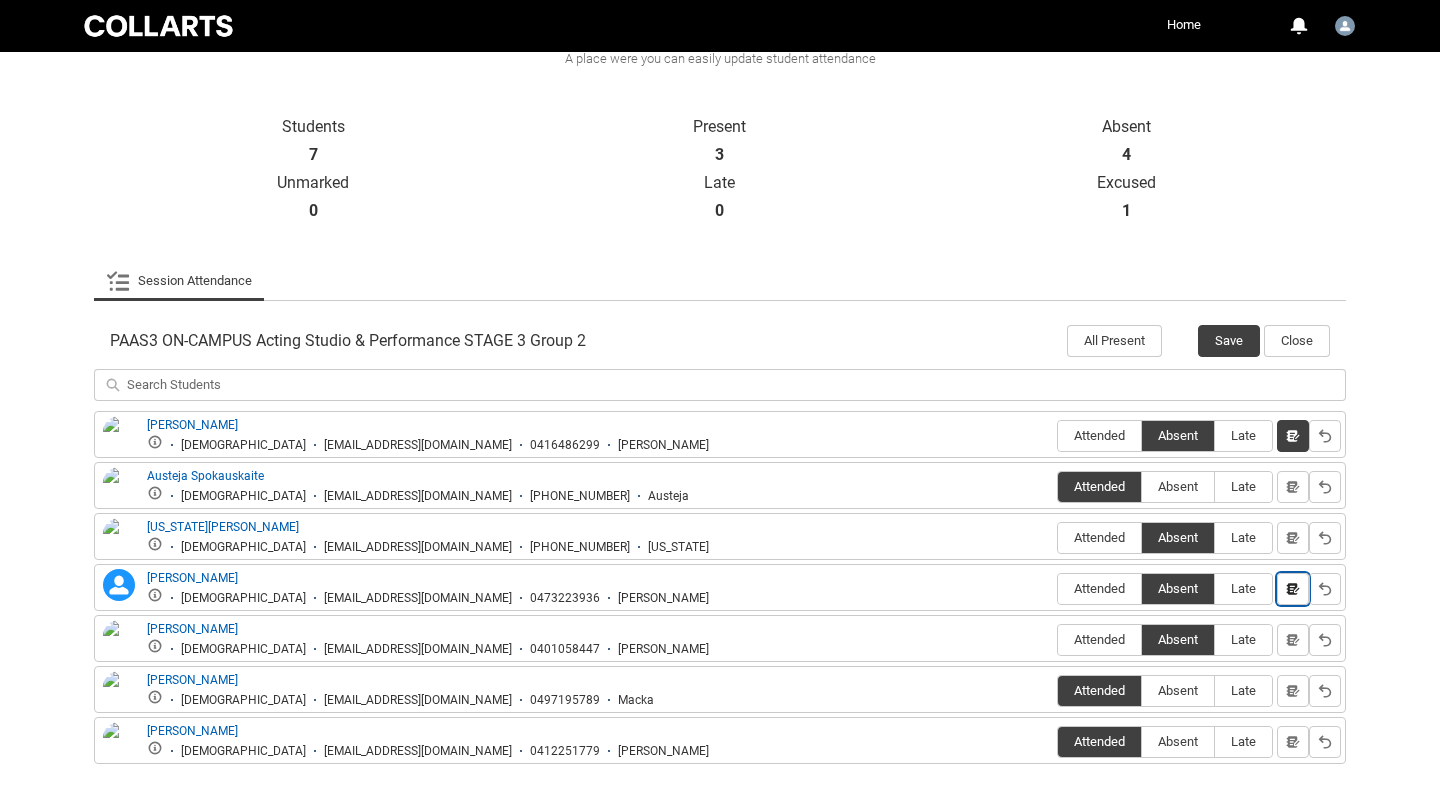 click 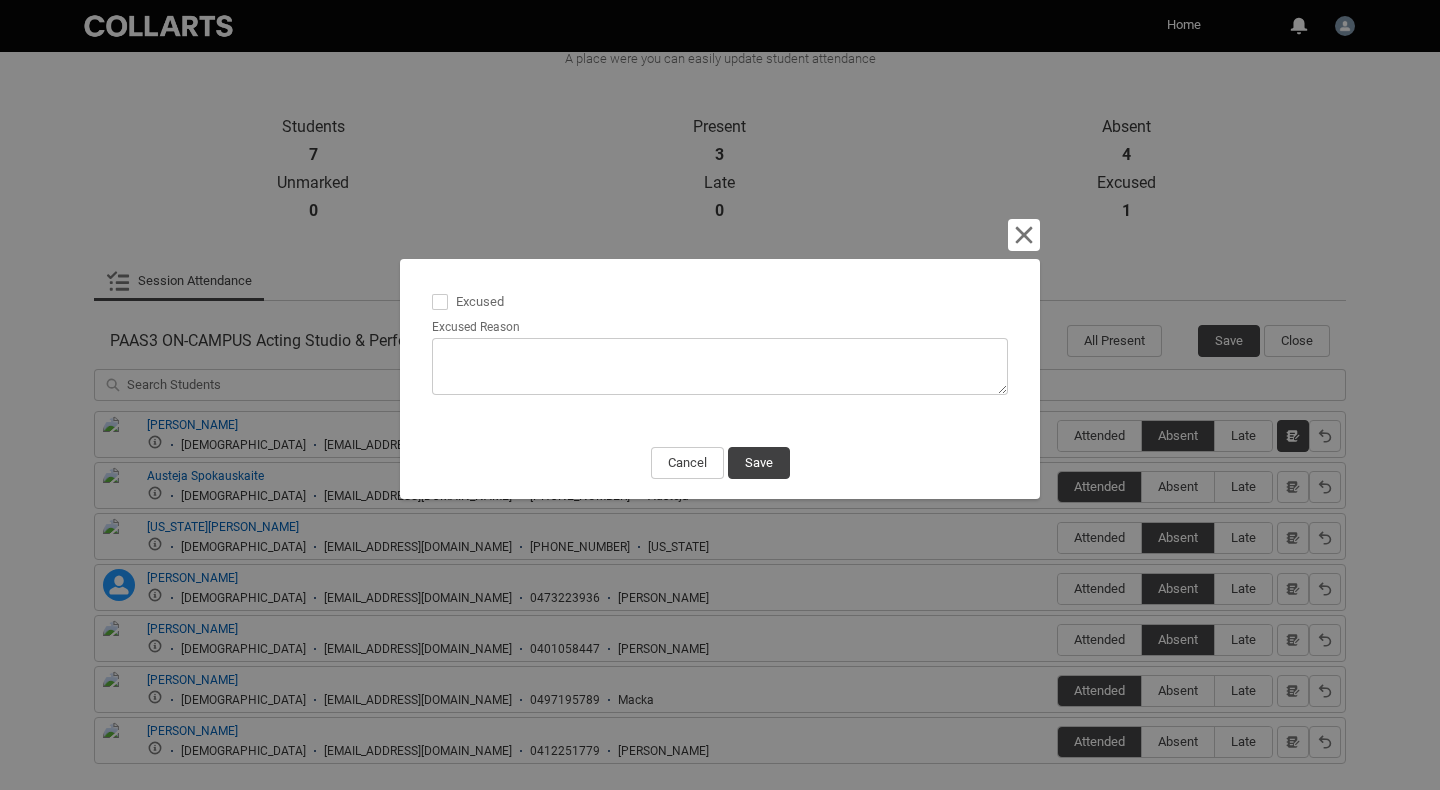 click at bounding box center (440, 302) 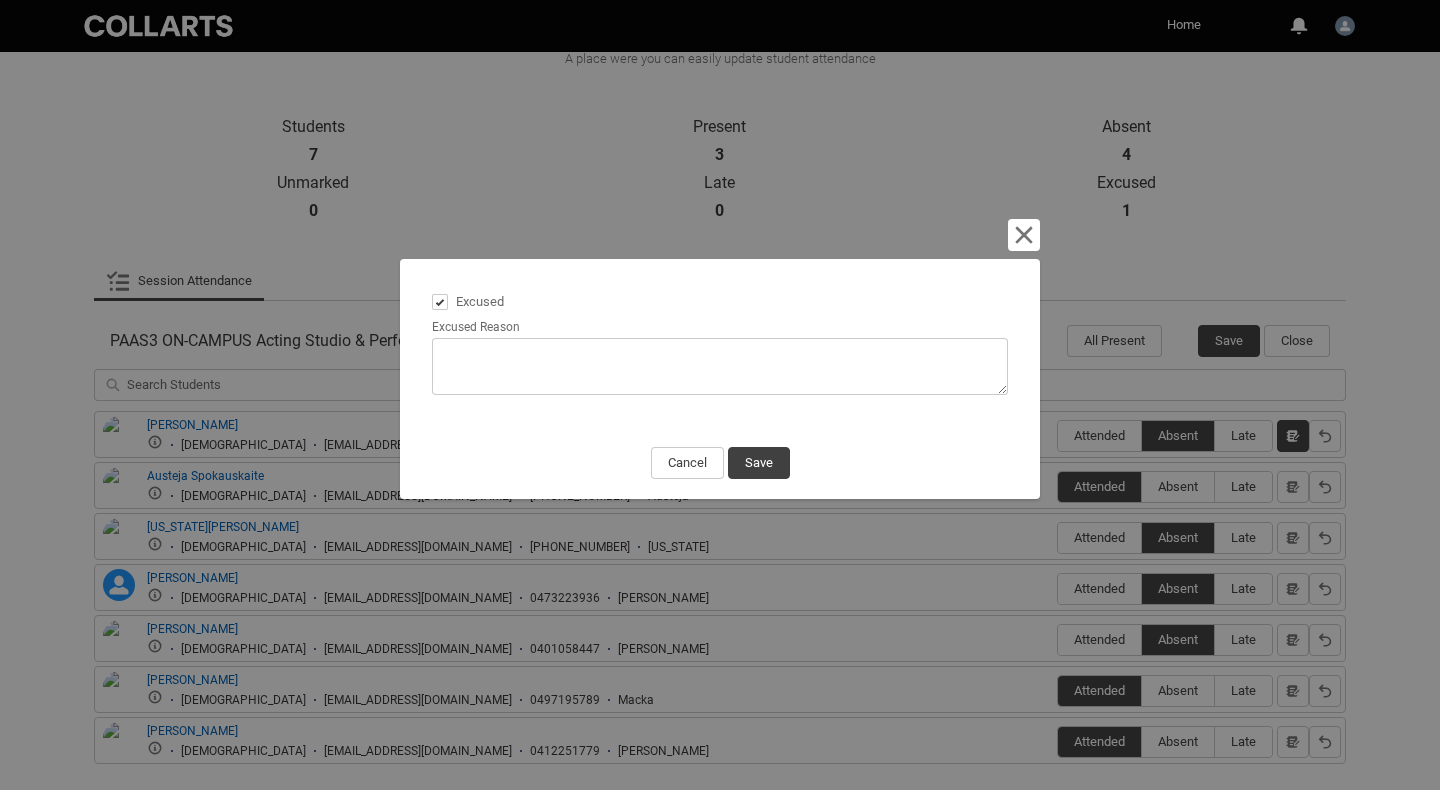 click on "Excused Reason" at bounding box center [720, 366] 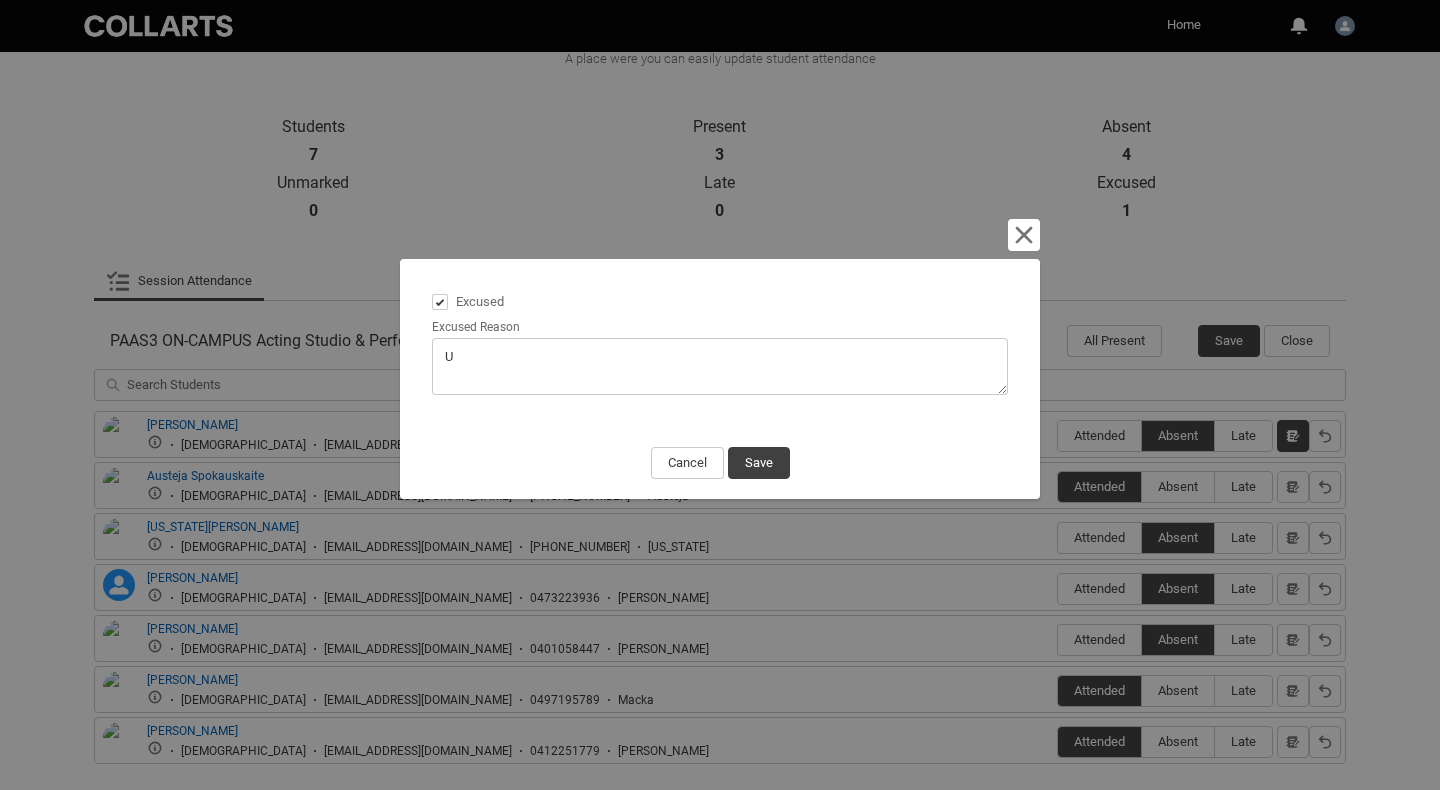 type on "Un" 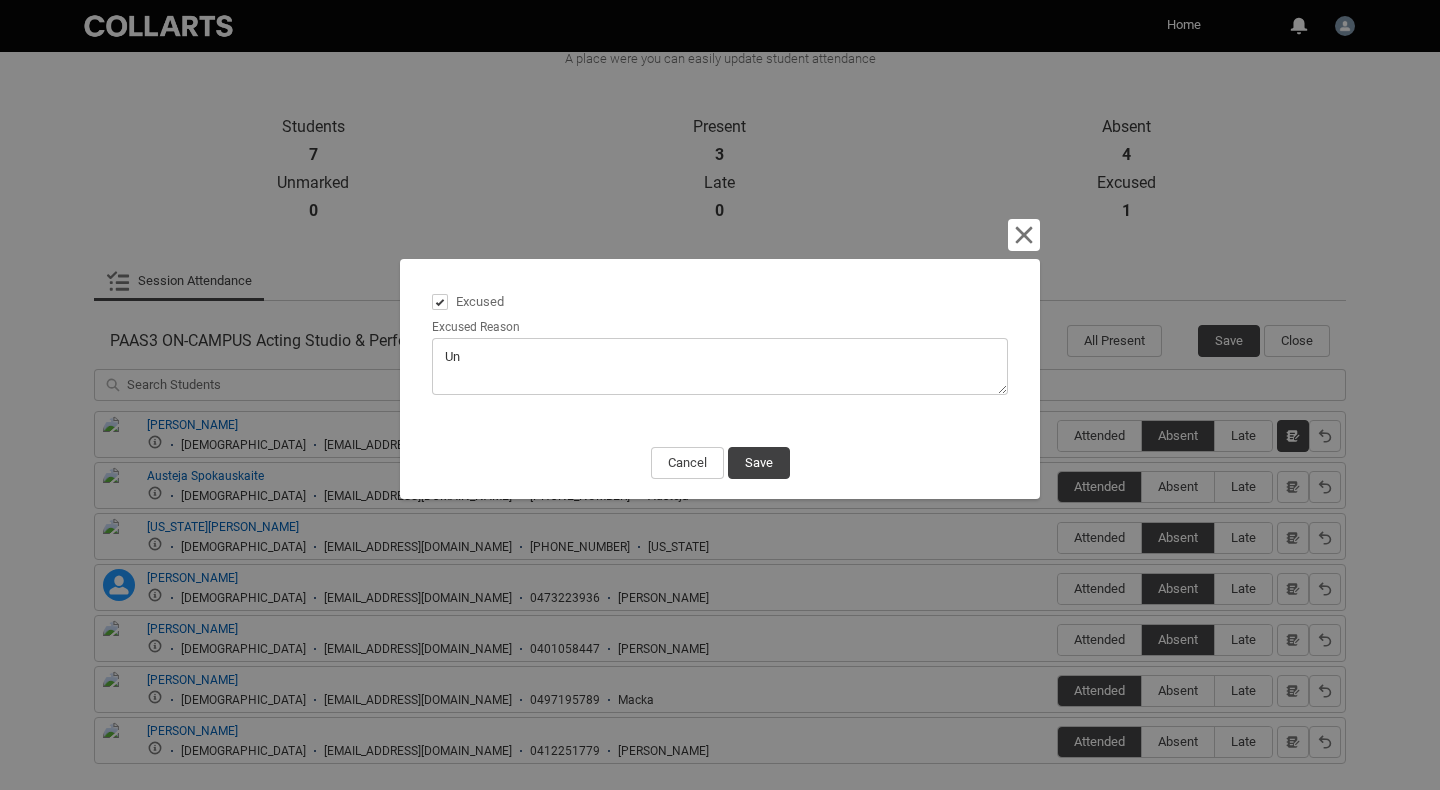 type on "Unw" 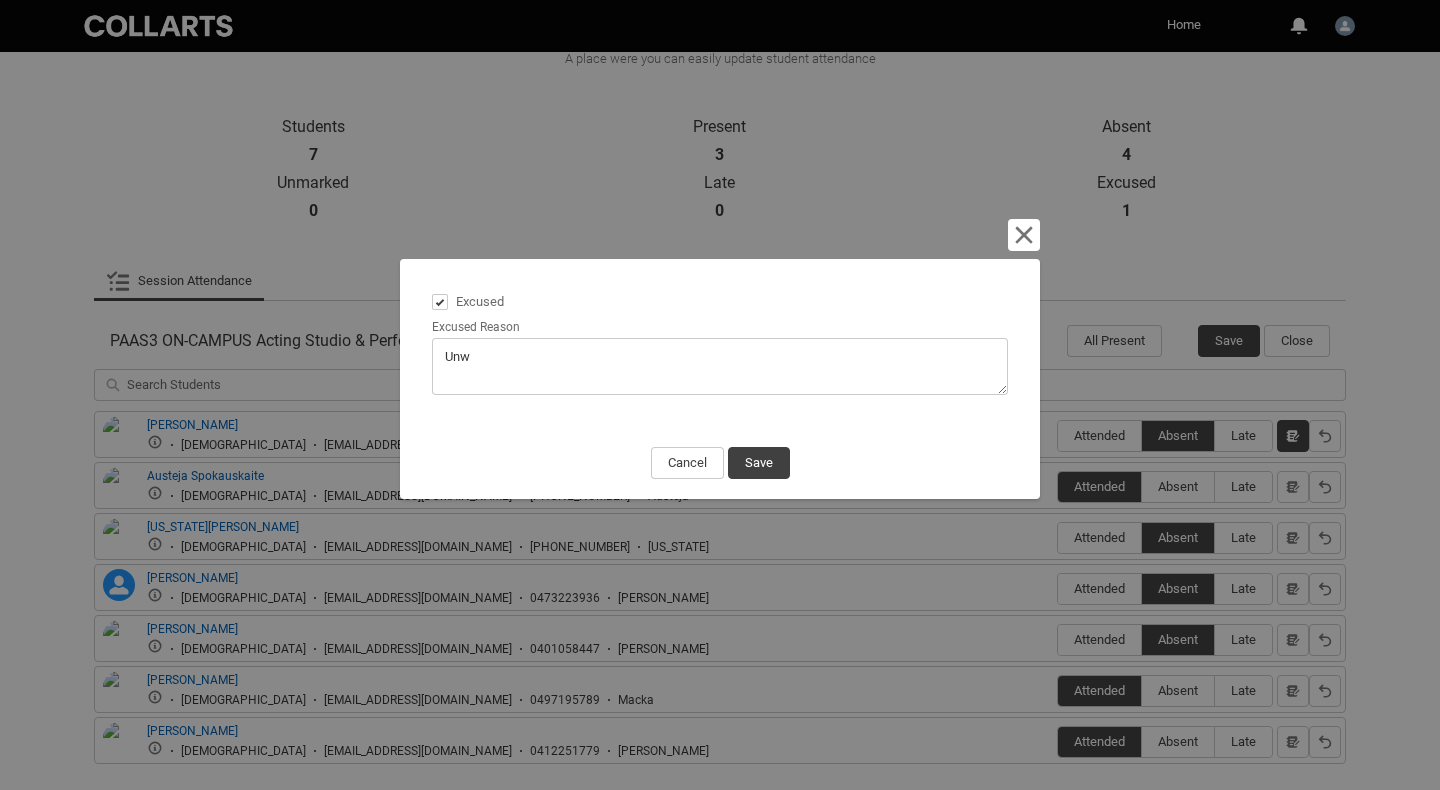 type on "Unwe" 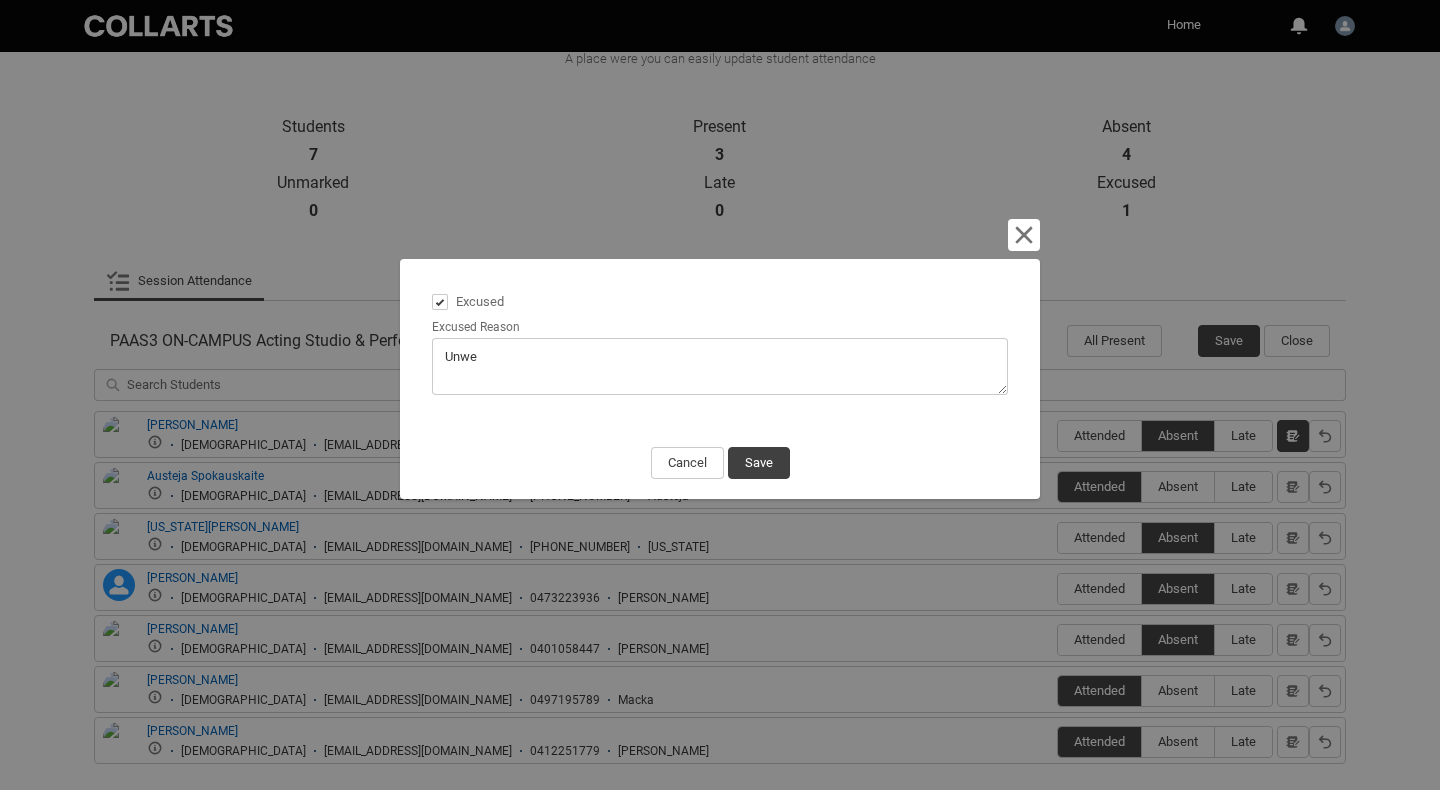 type on "Unwel" 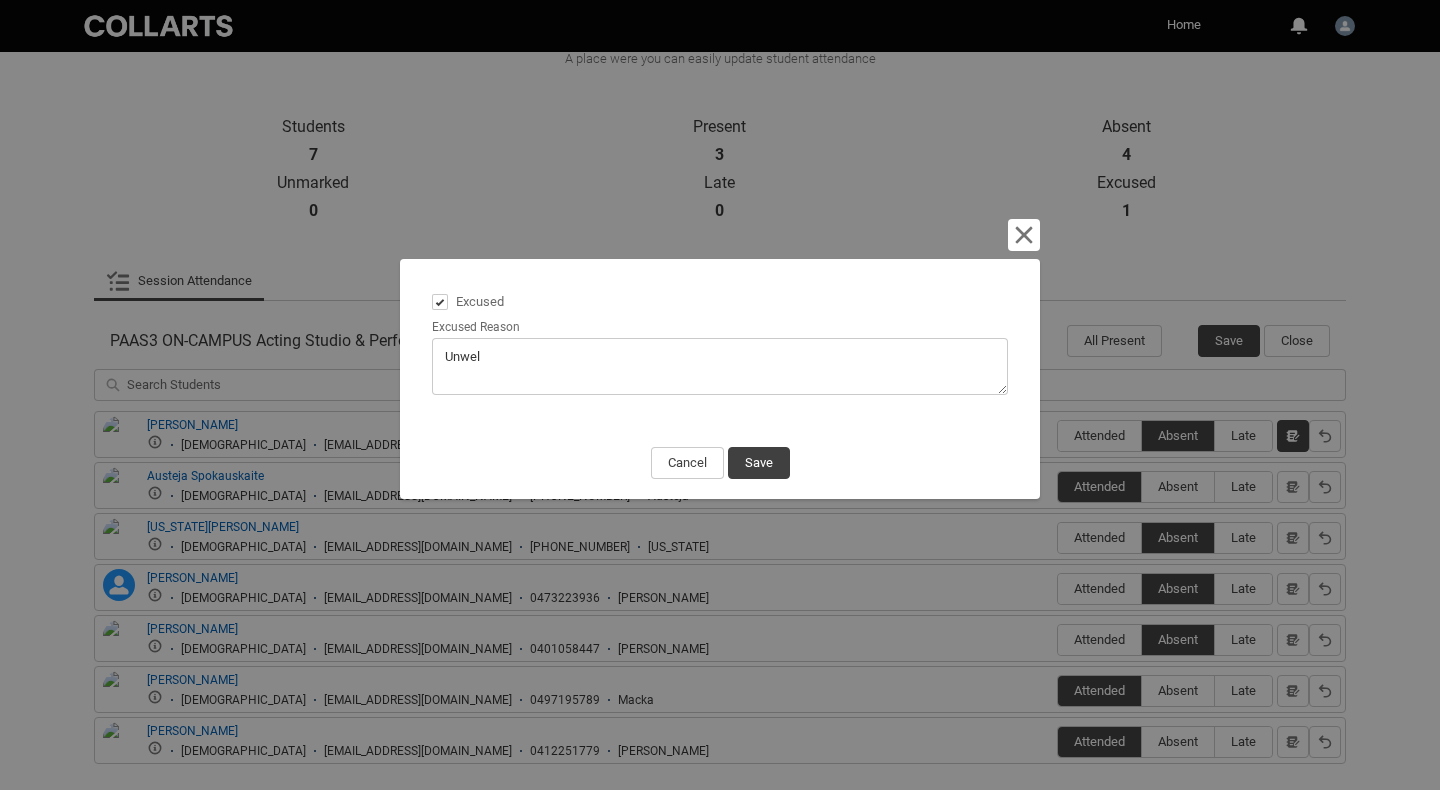 type on "Unwell" 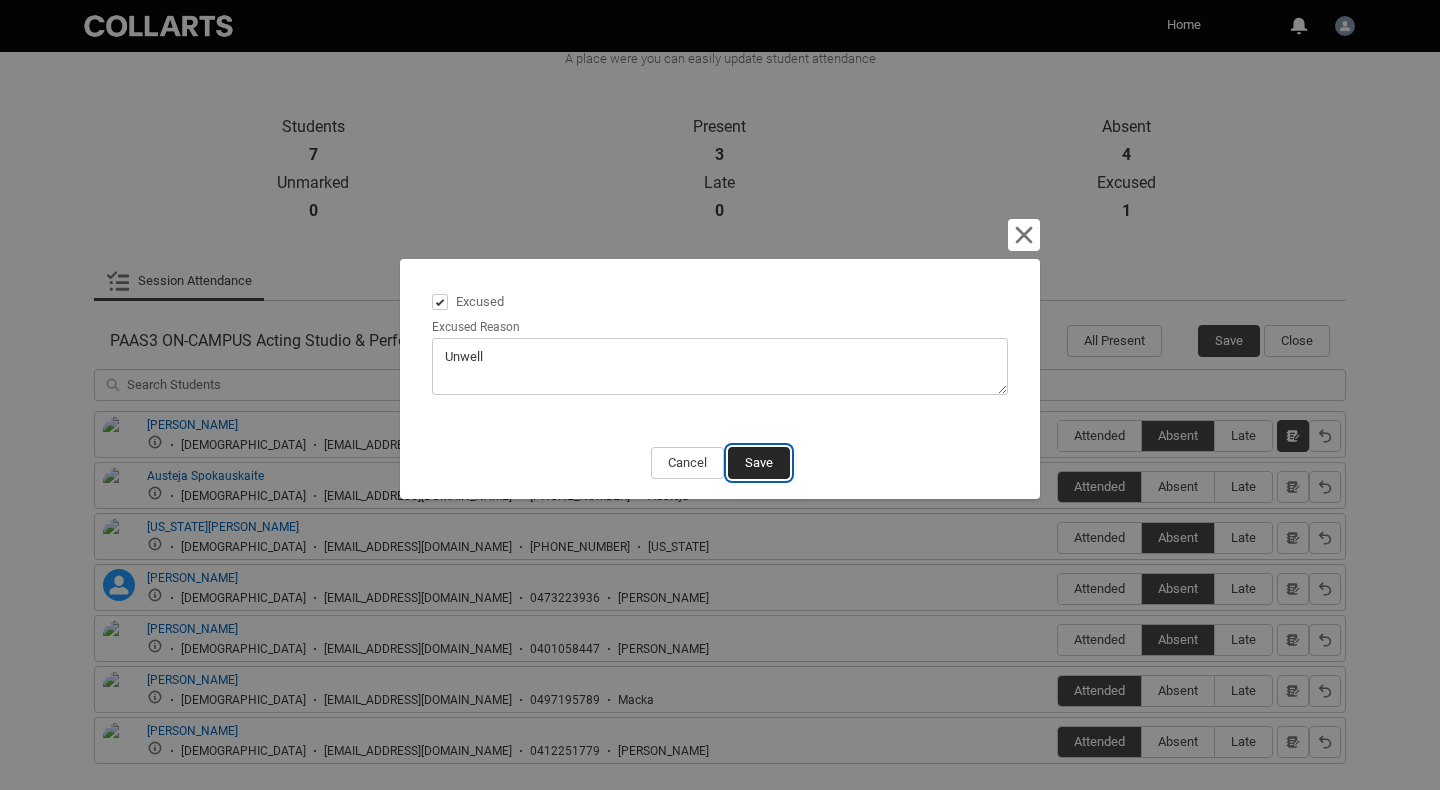 click on "Save" at bounding box center (759, 463) 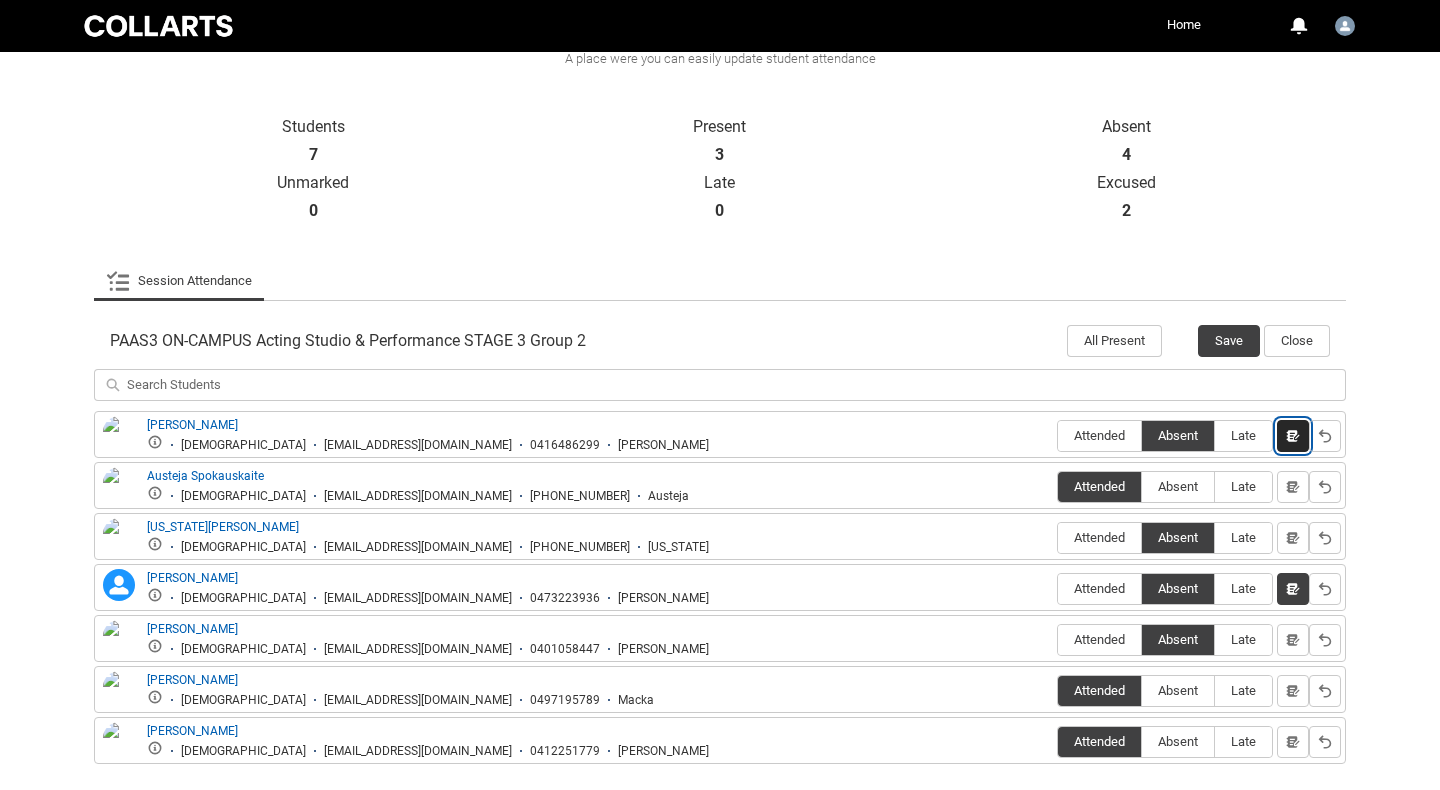 click 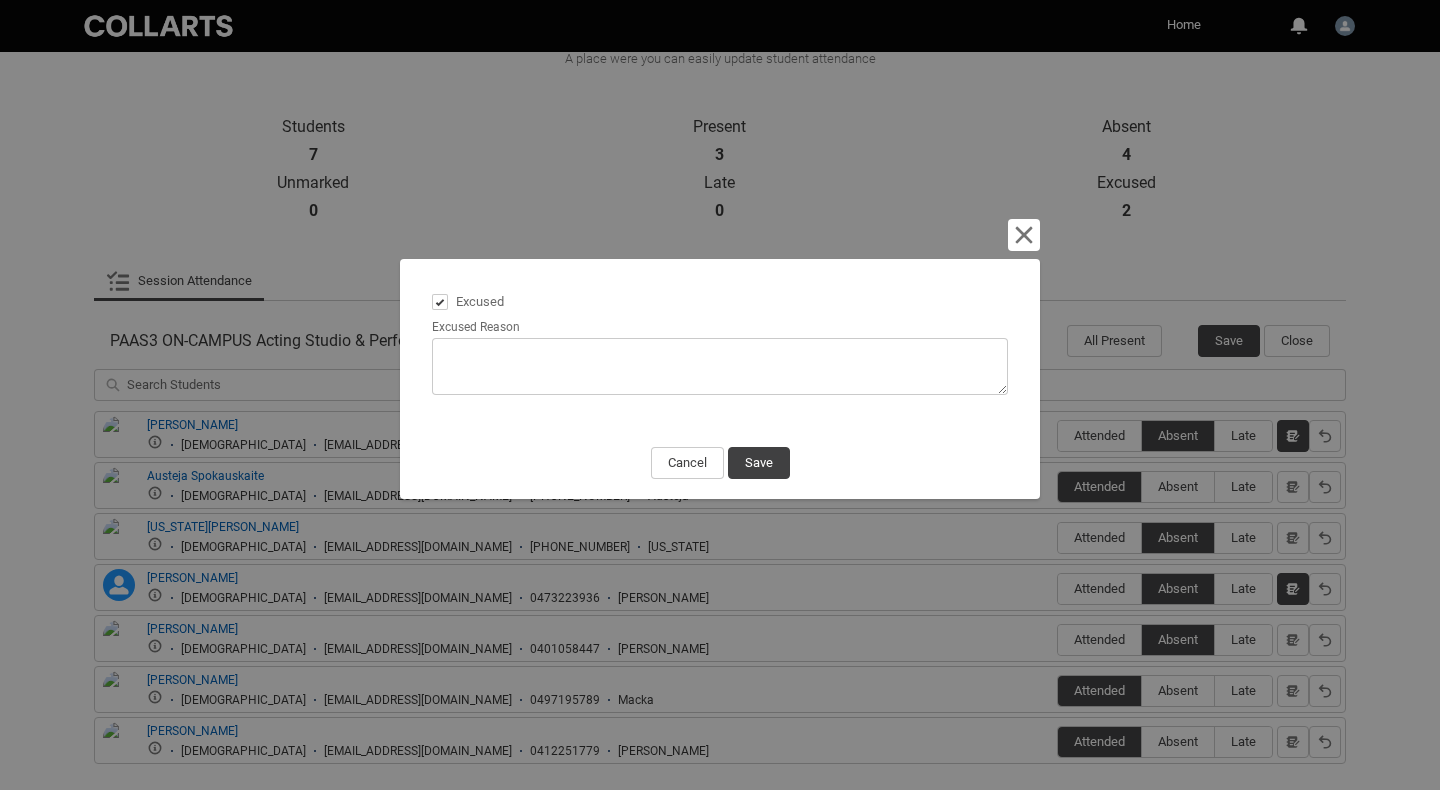 click on "Excused Reason" at bounding box center [720, 366] 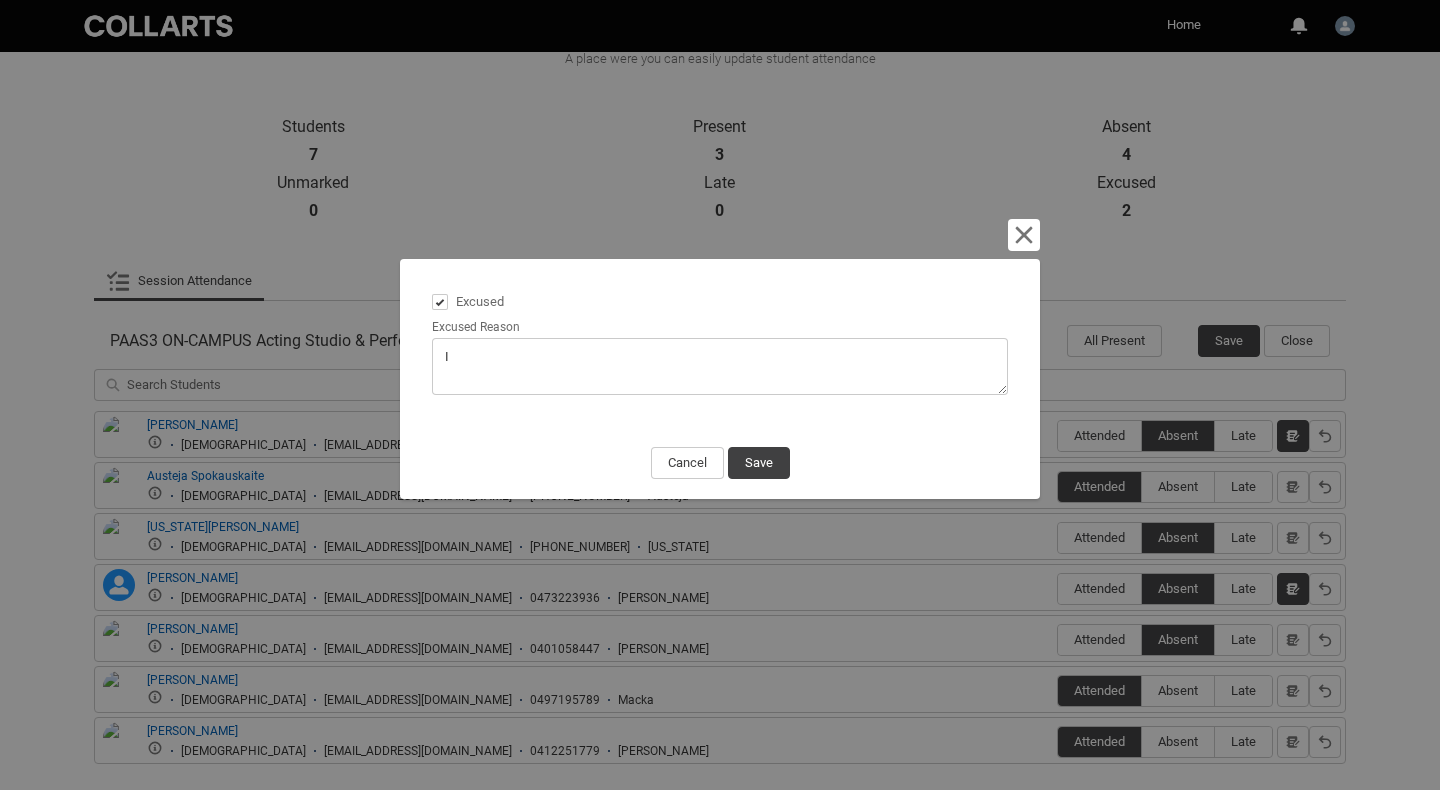 type on "In" 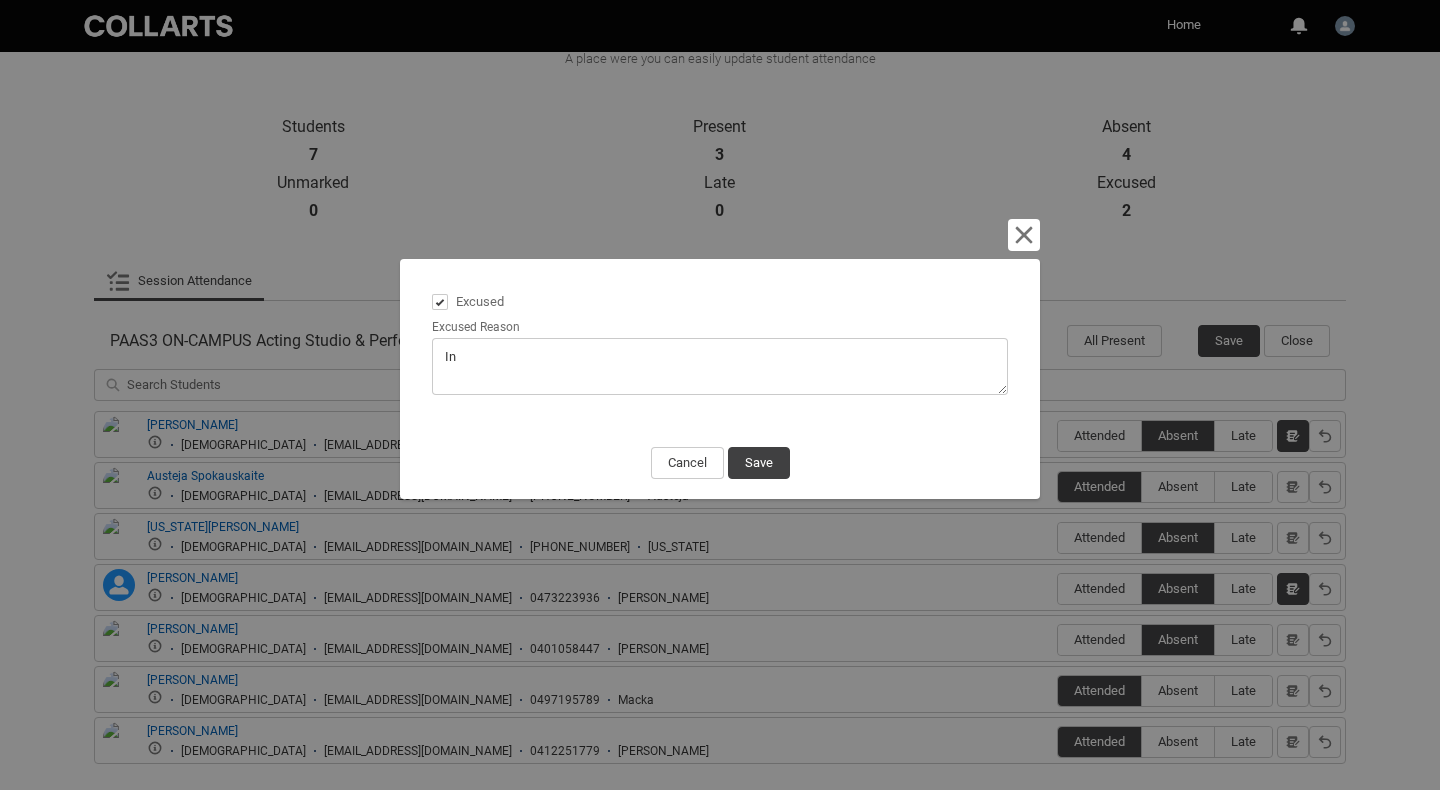 type on "Inj" 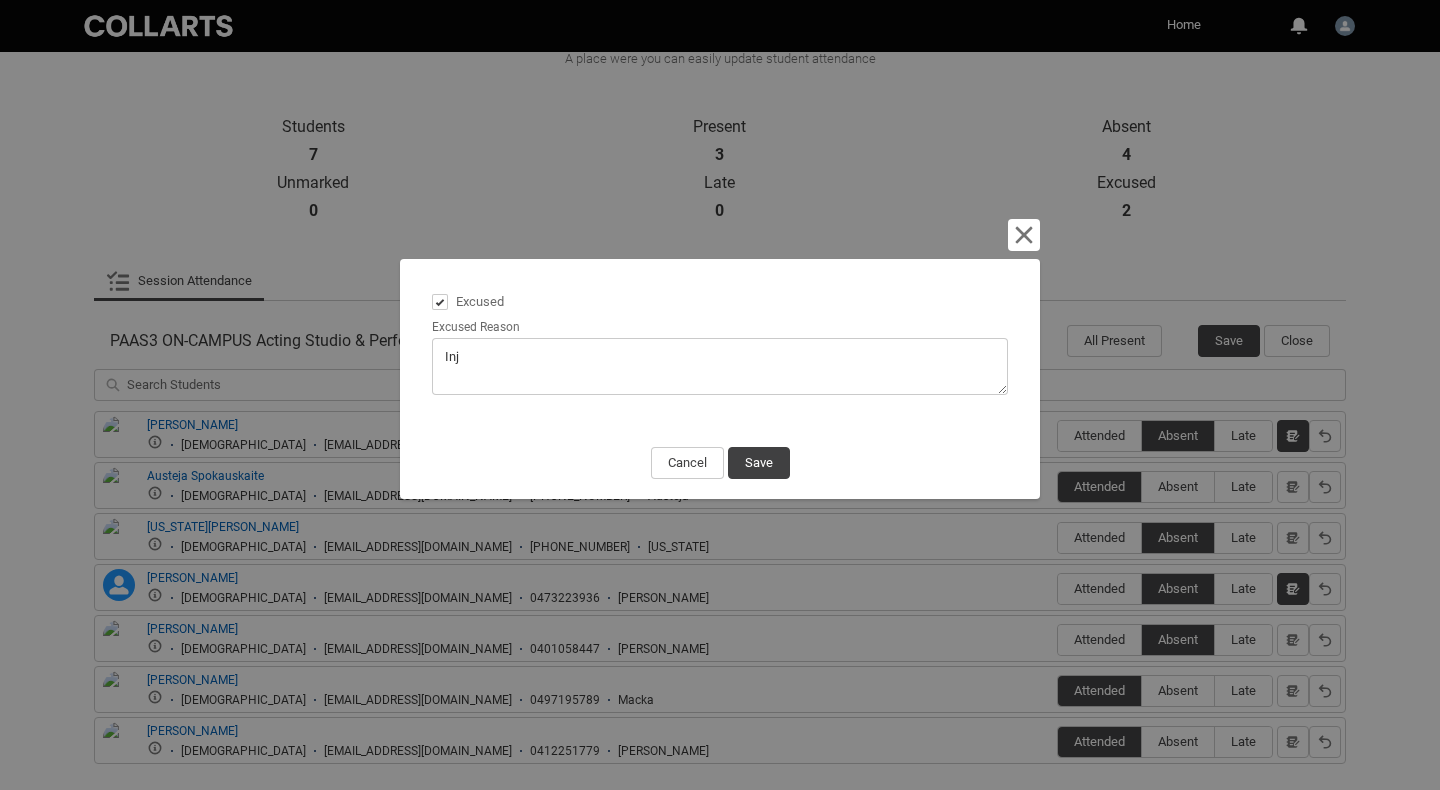 type on "Inju" 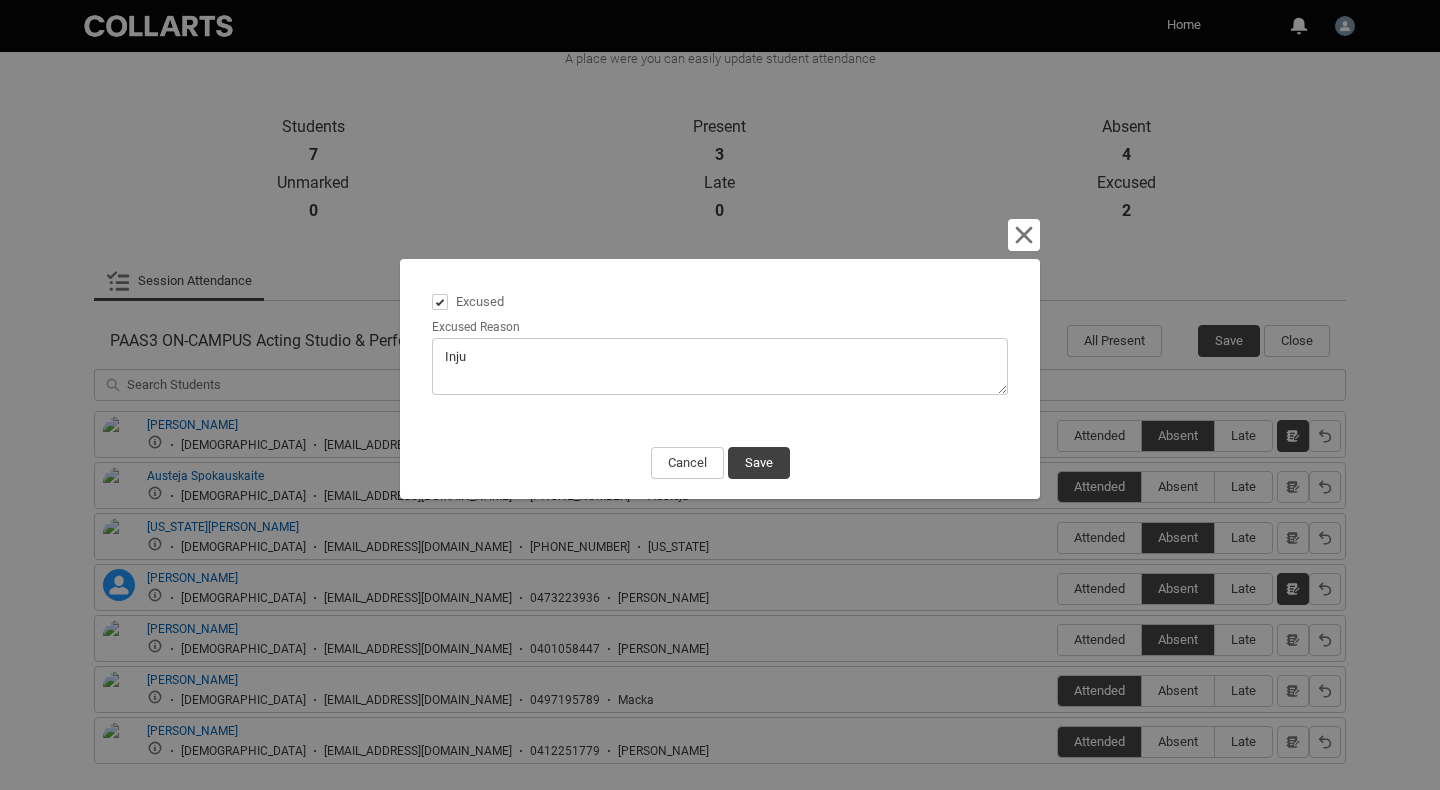 type on "Injur" 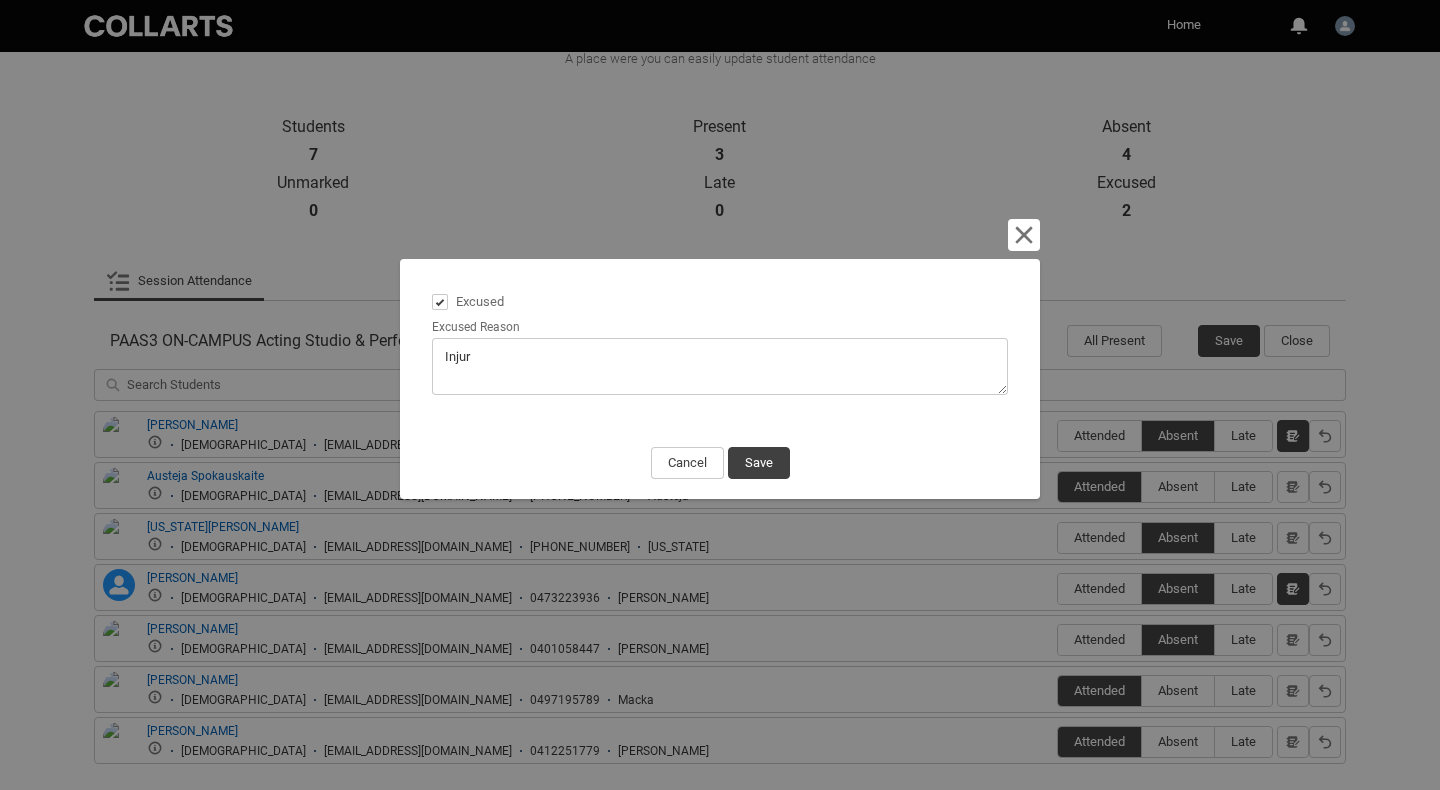 type on "Injure" 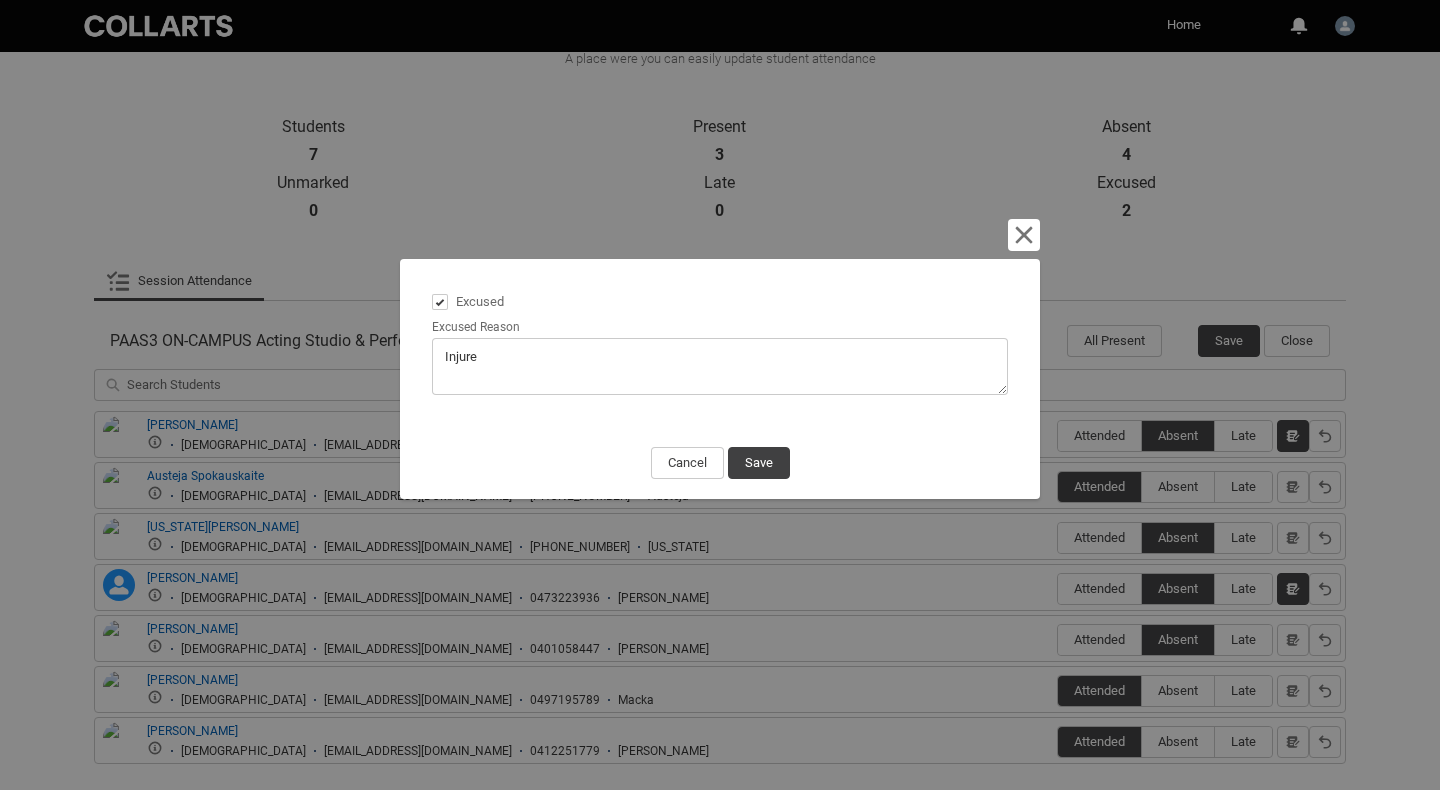 type on "Injured" 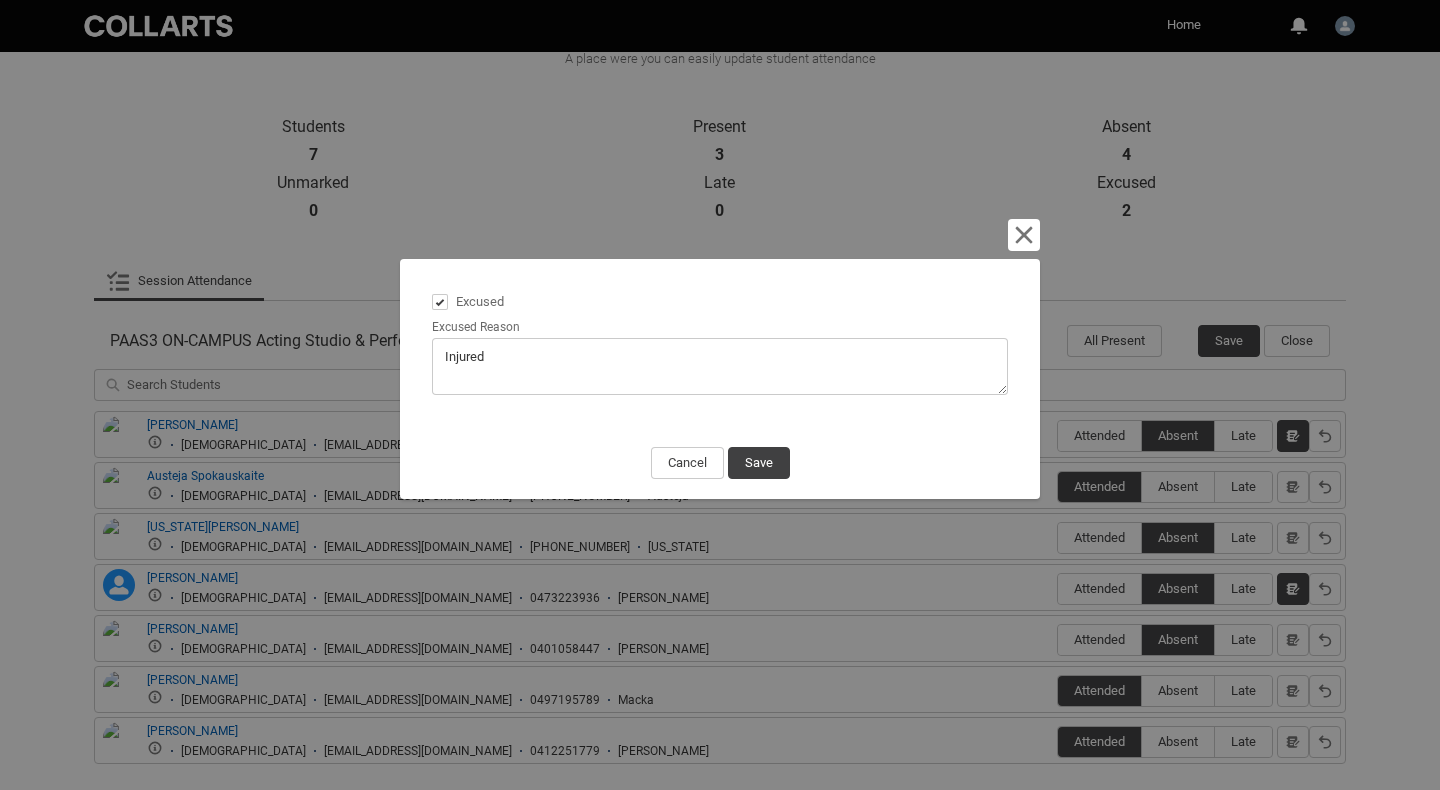 type on "Injured" 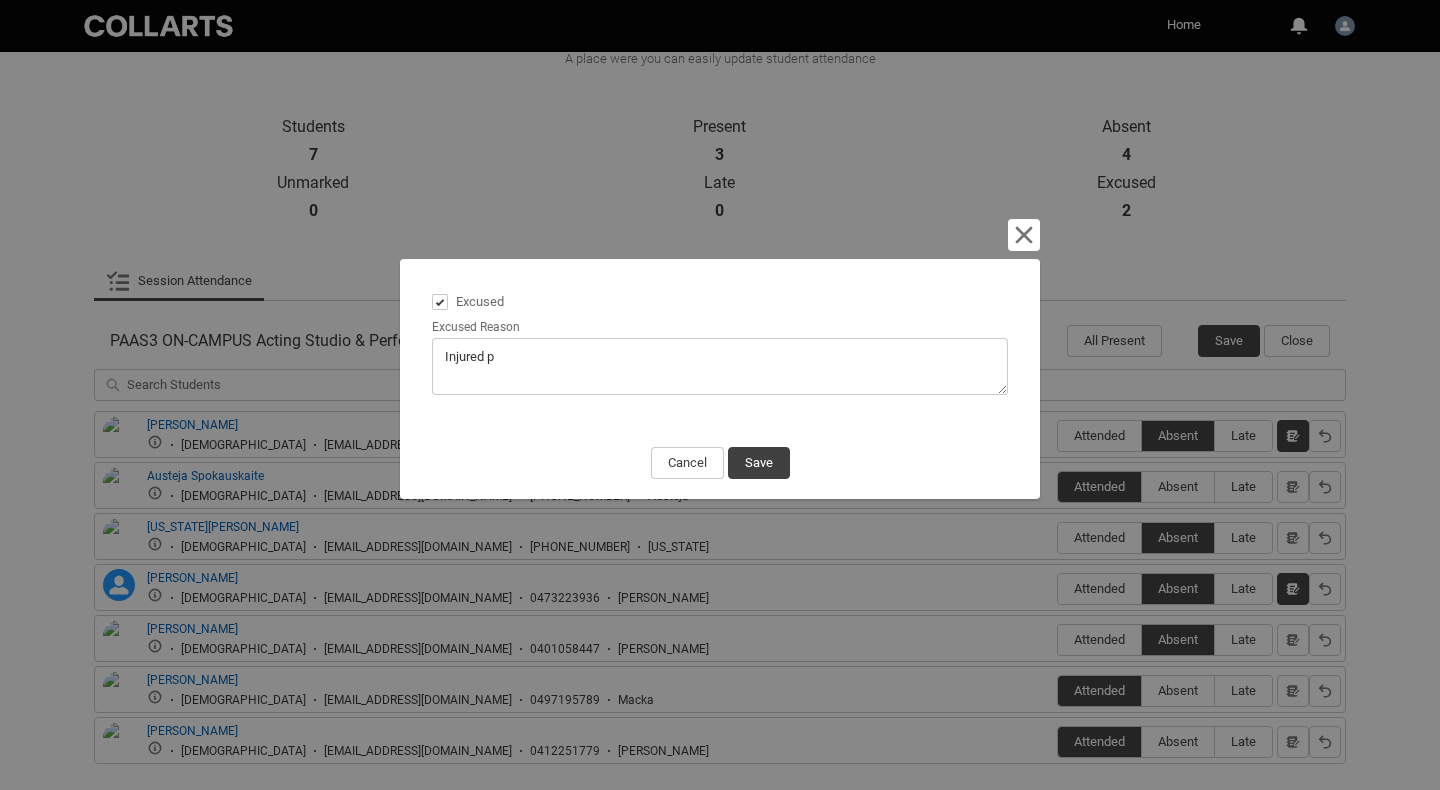 type on "Injured pe" 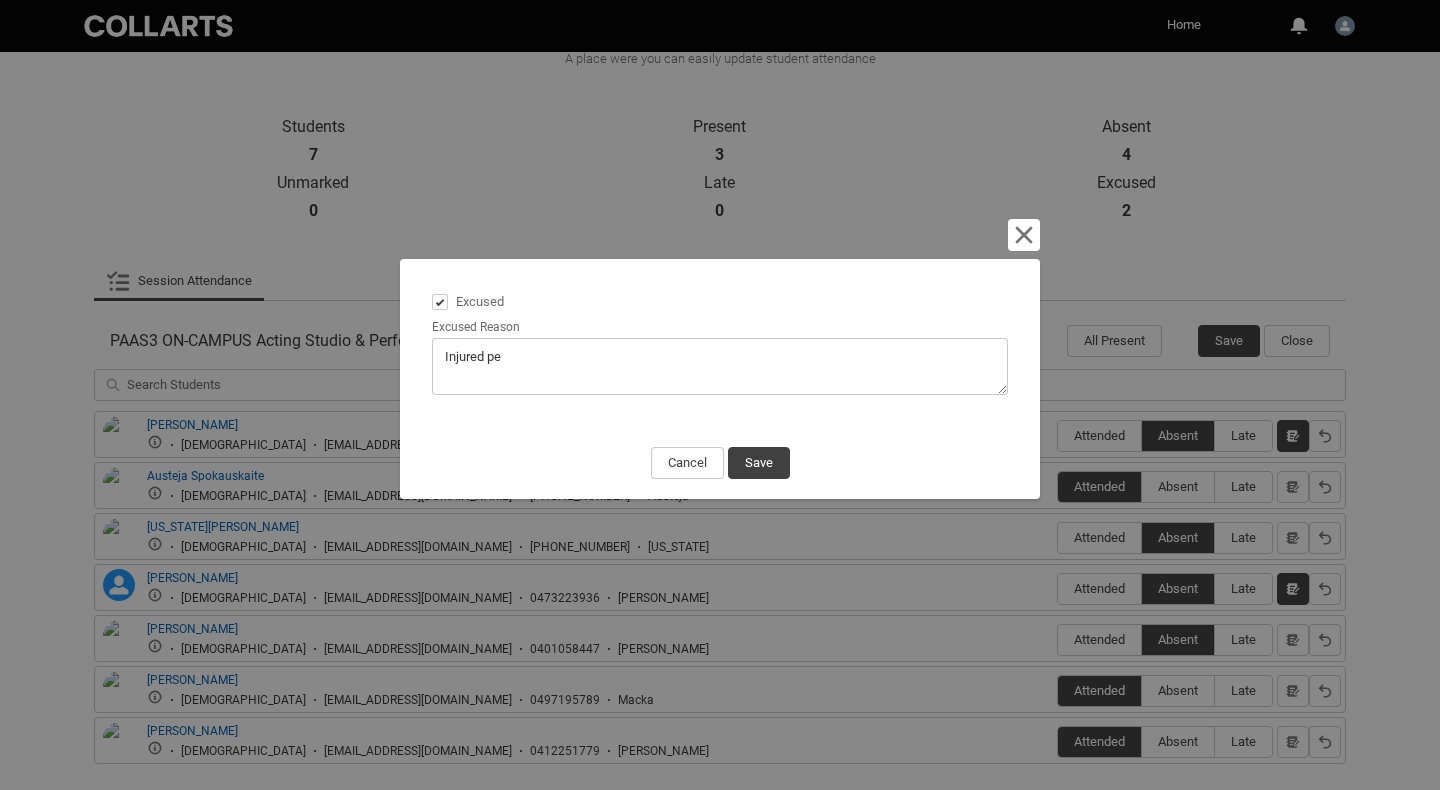 type on "Injured pet" 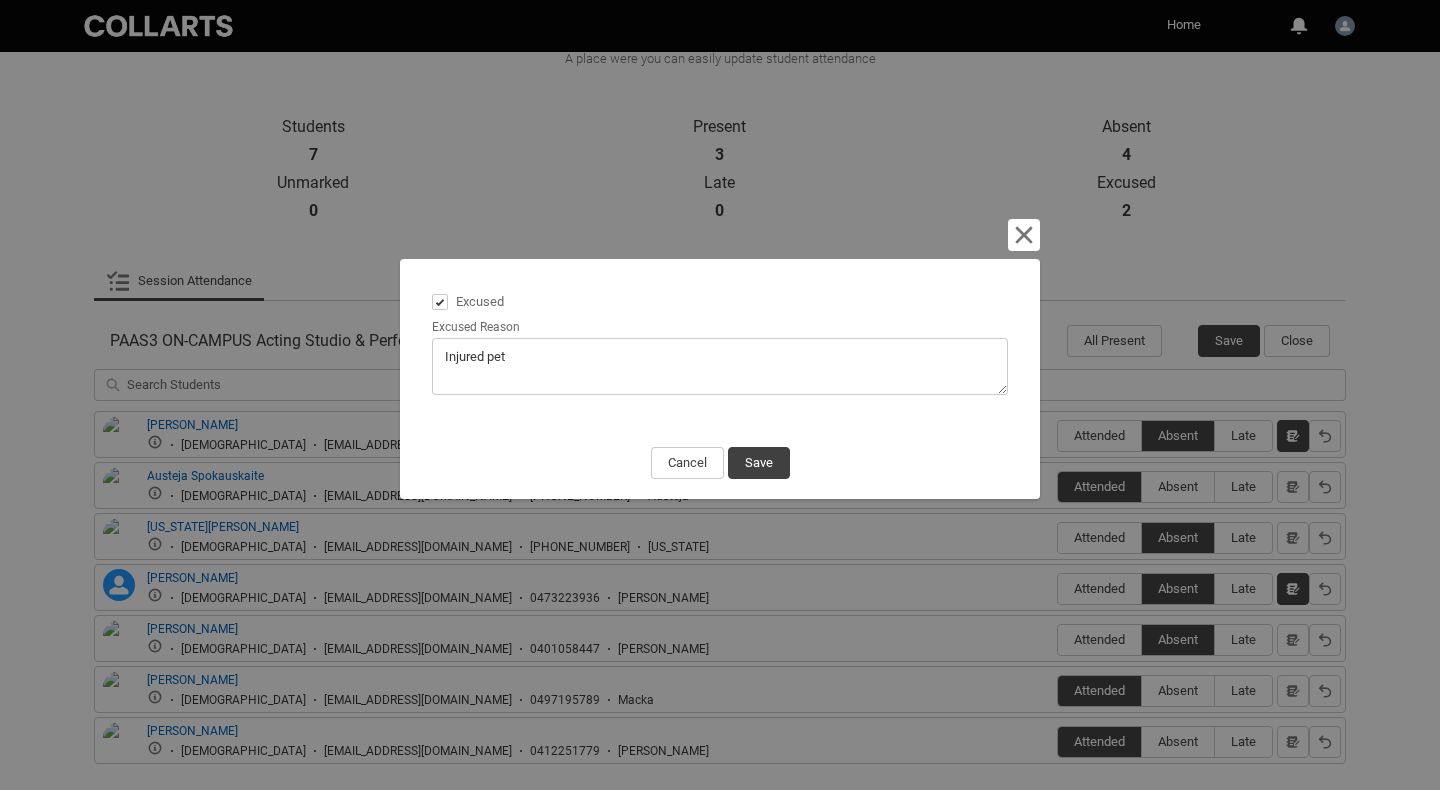 drag, startPoint x: 484, startPoint y: 357, endPoint x: 435, endPoint y: 358, distance: 49.010204 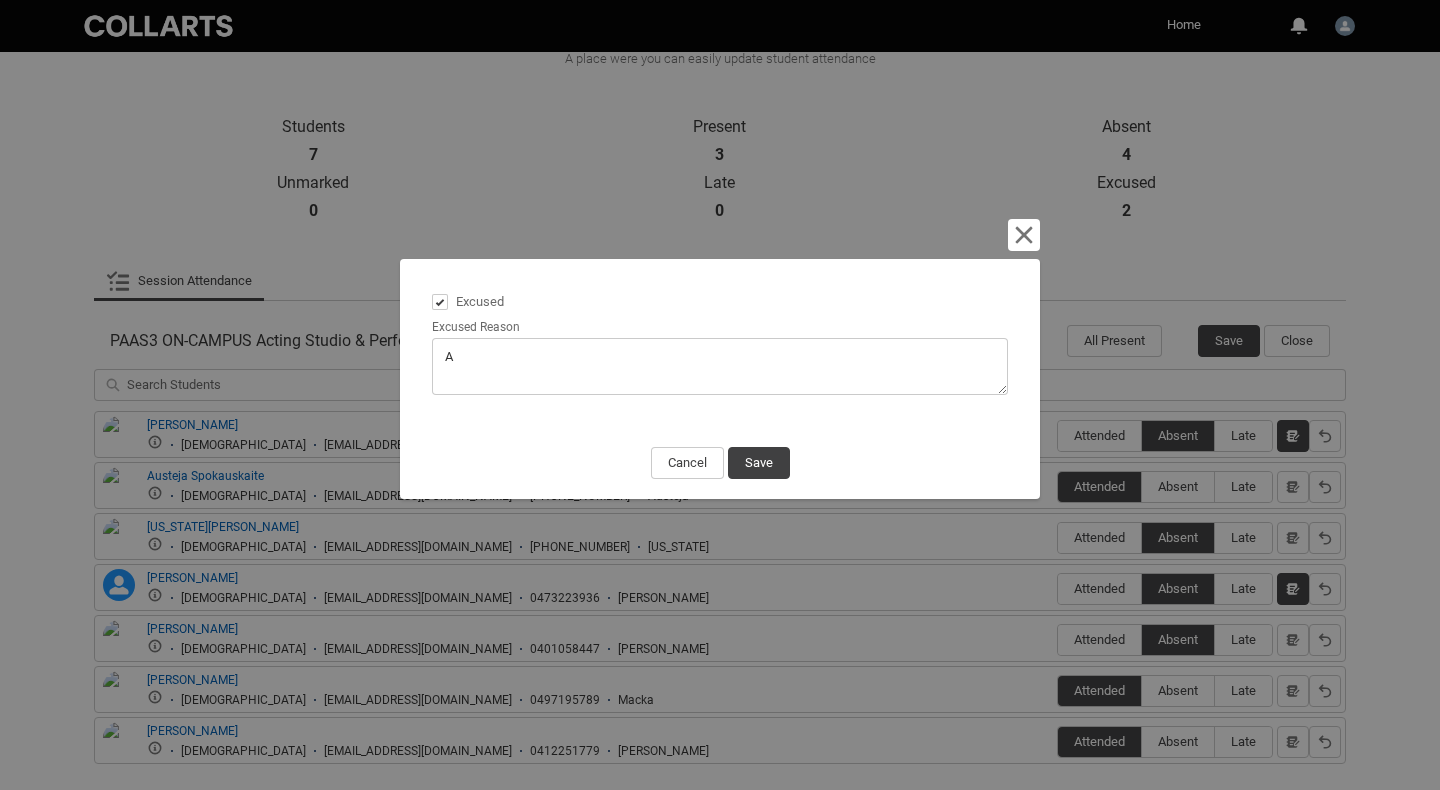 type on "Ap" 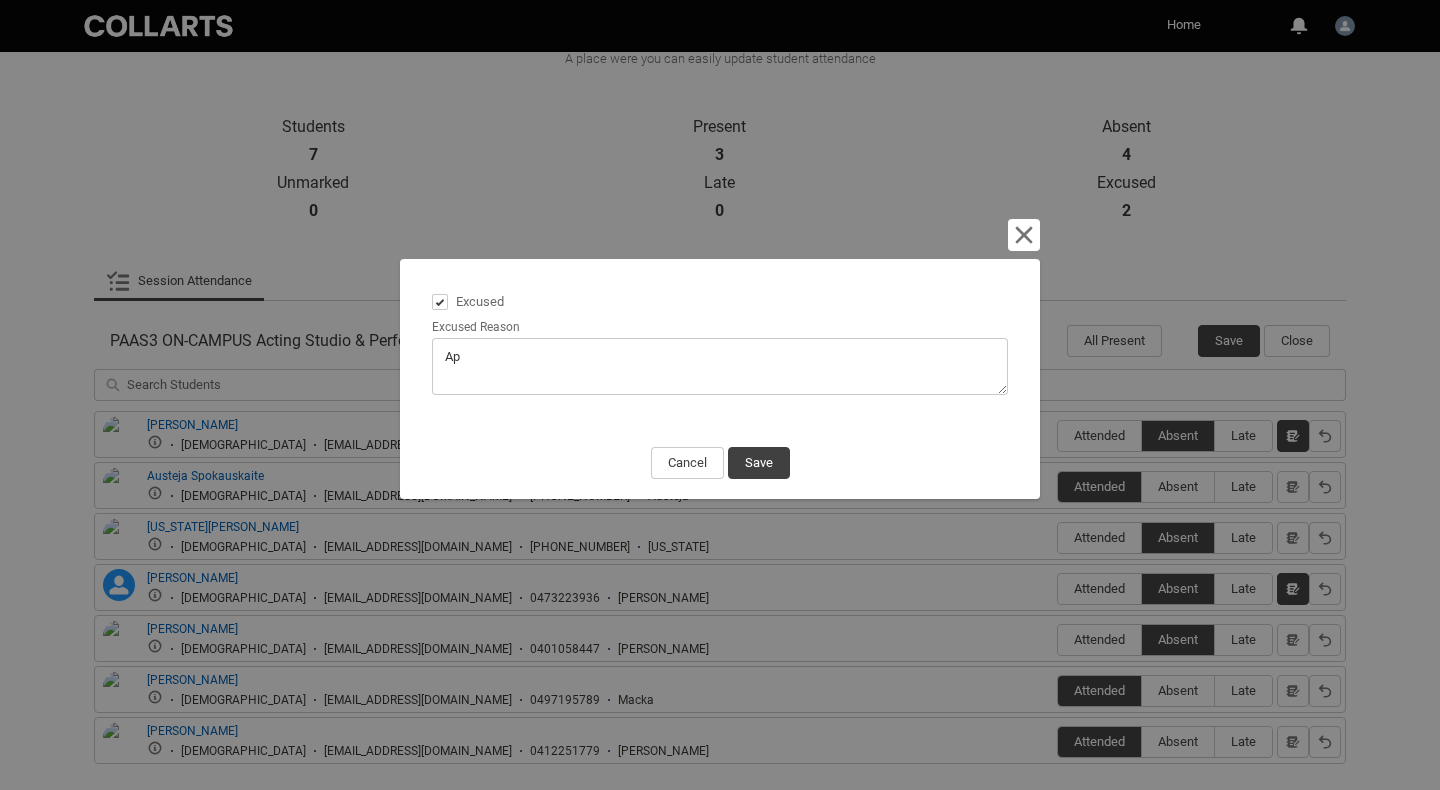 type on "App" 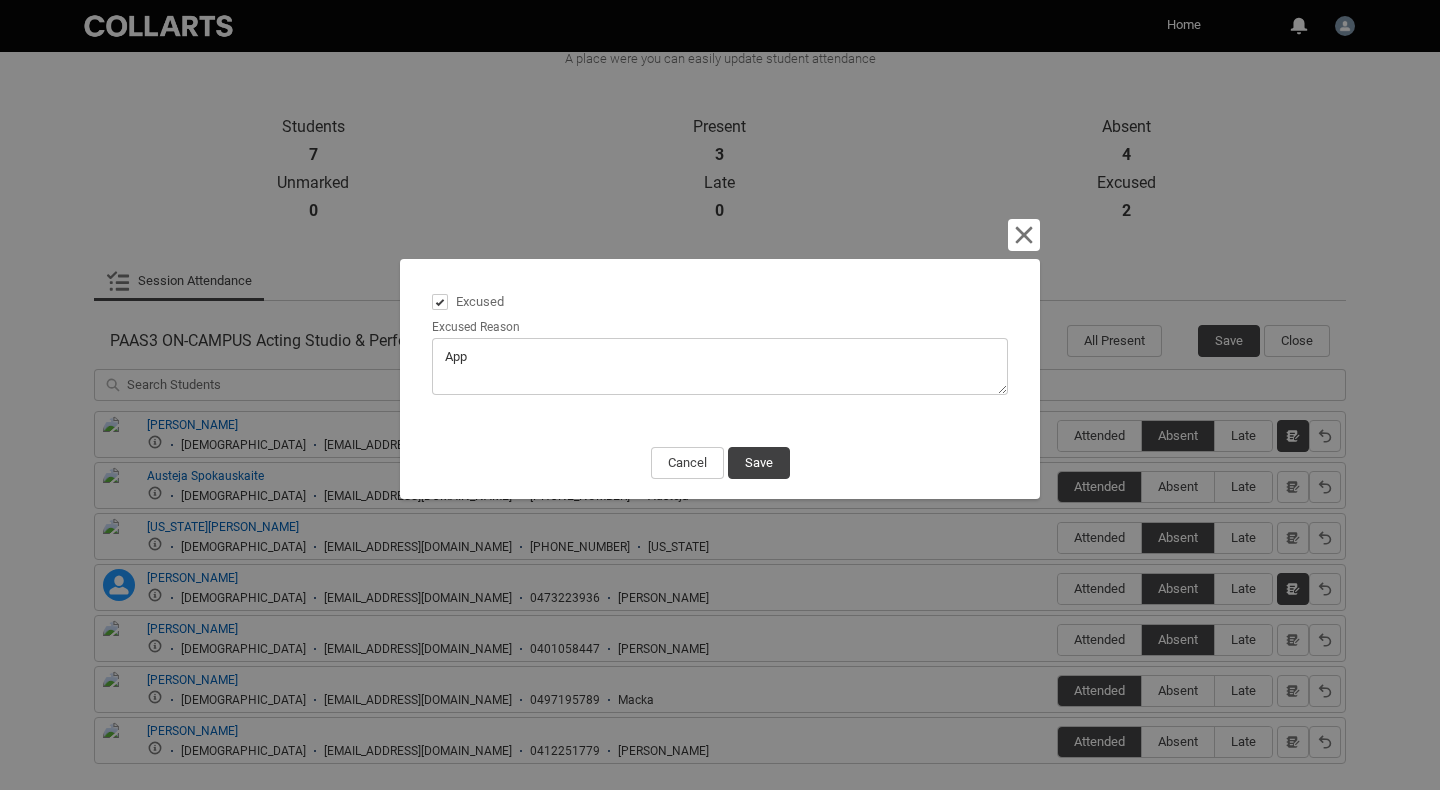 type on "Appo" 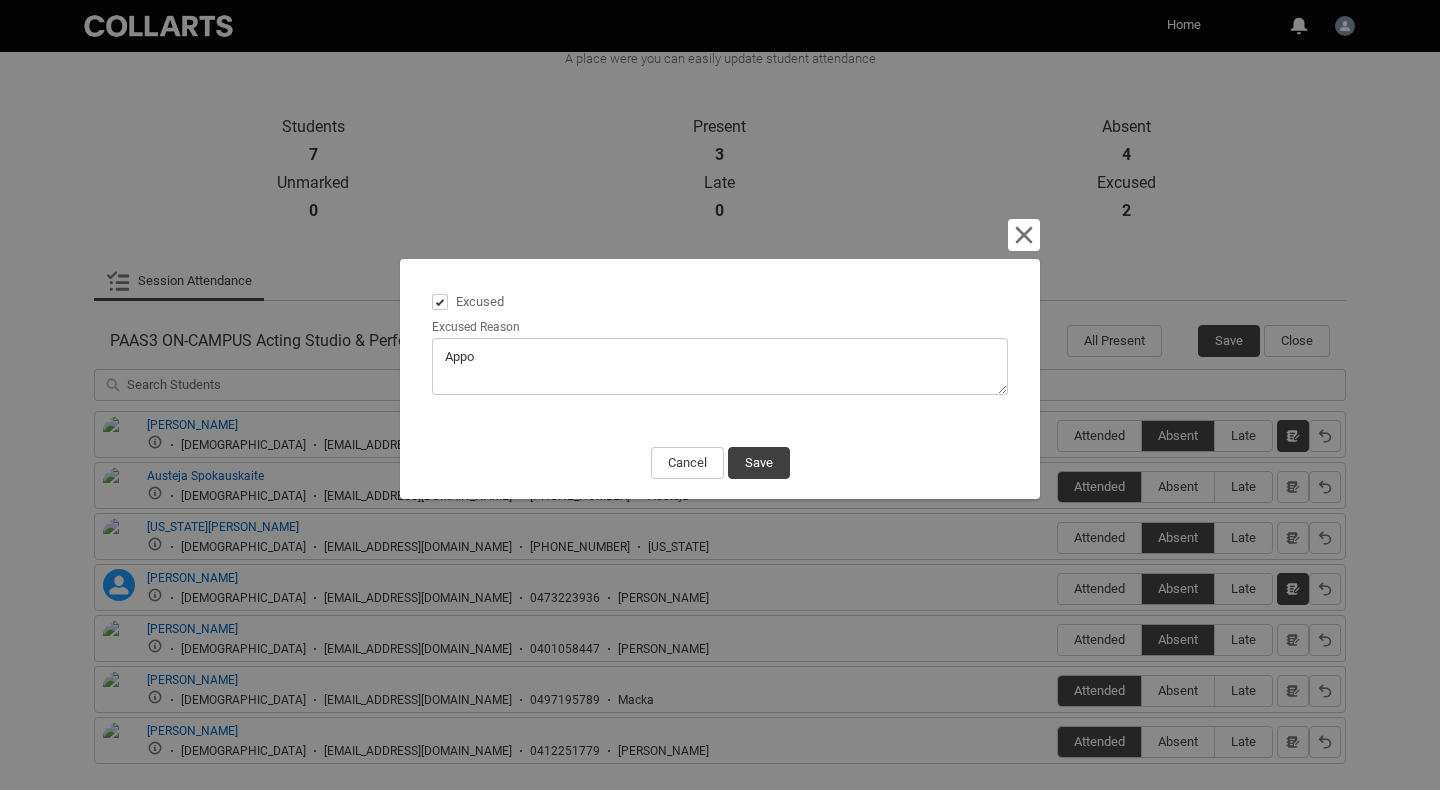 type on "Appoi" 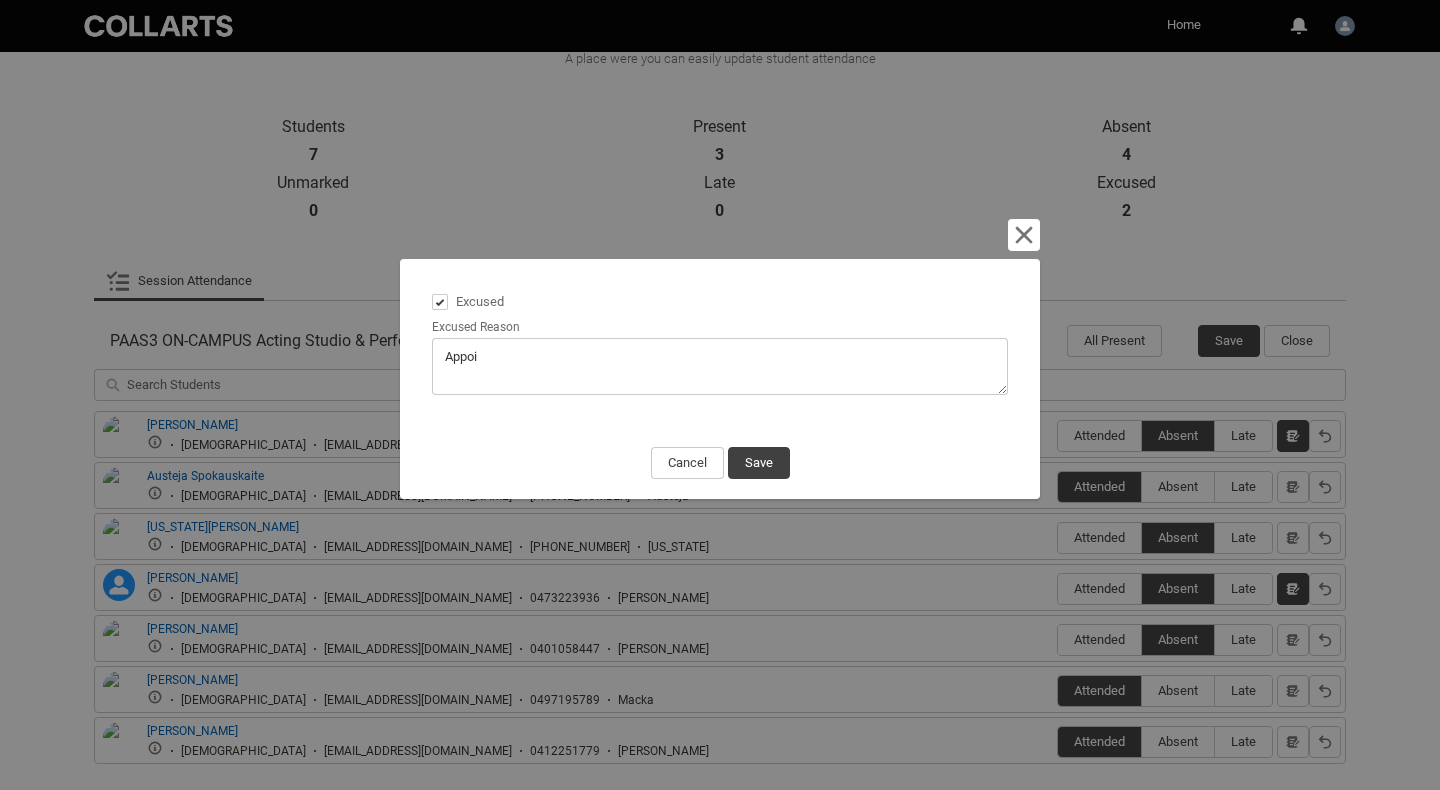 type on "Appoin" 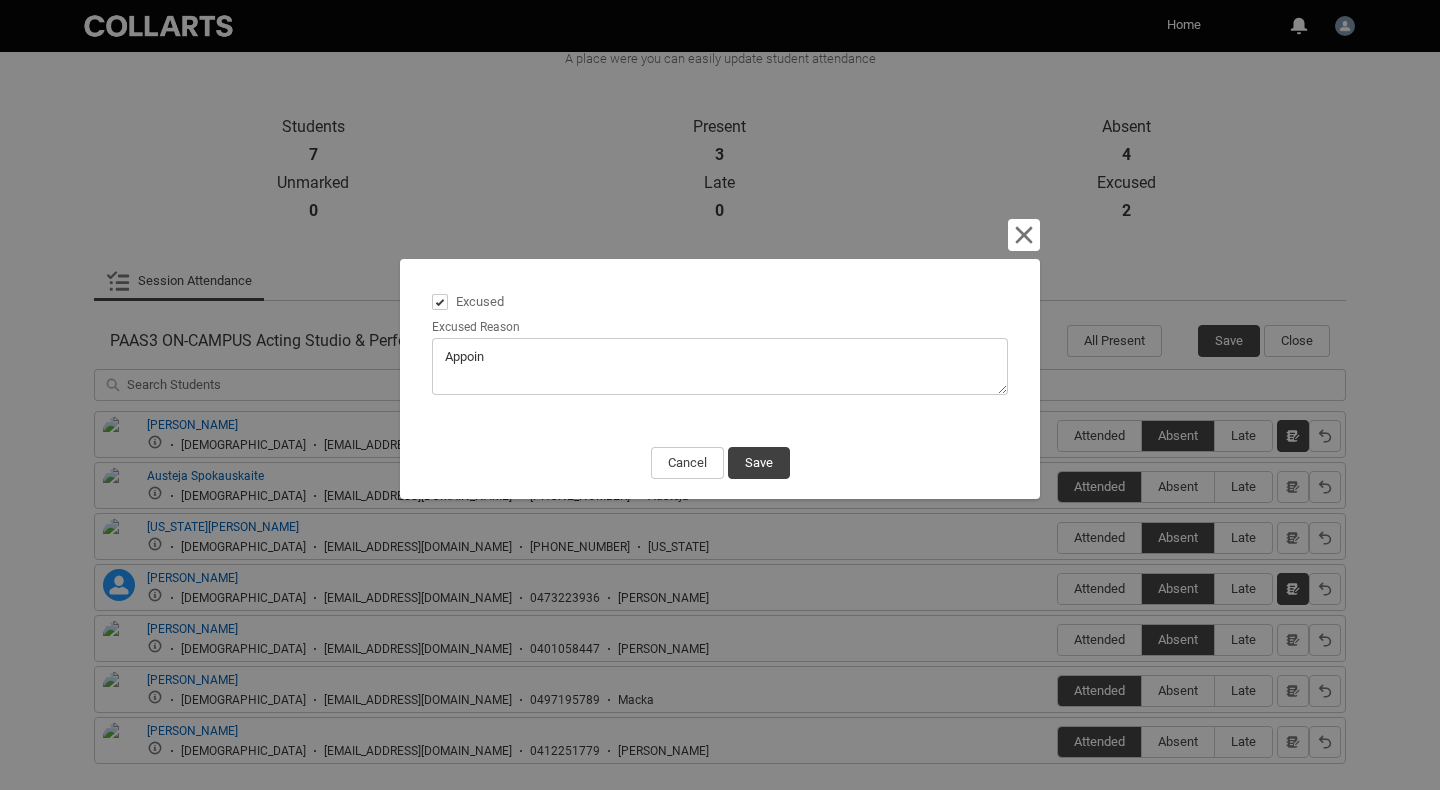 type on "Appoint" 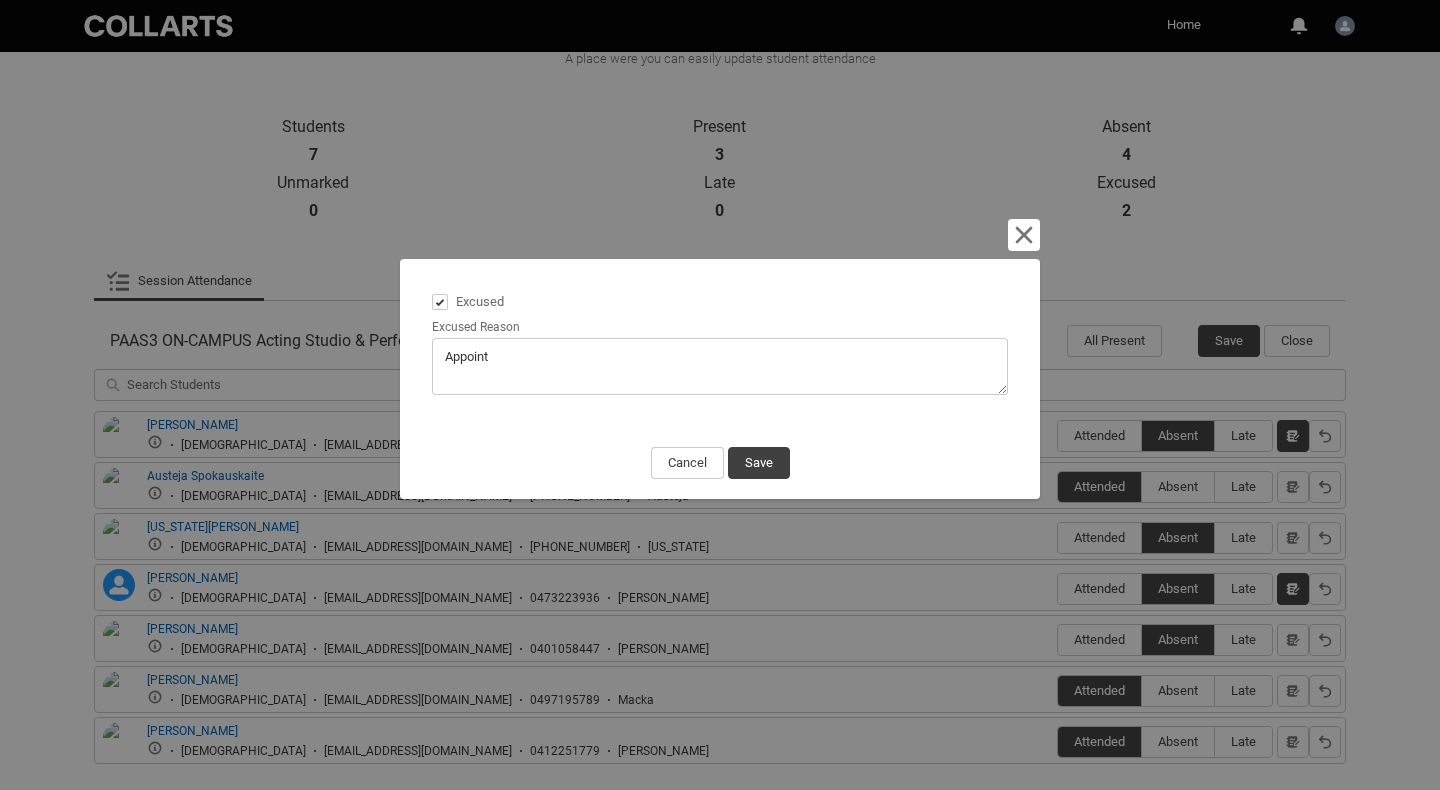 type on "Appointe" 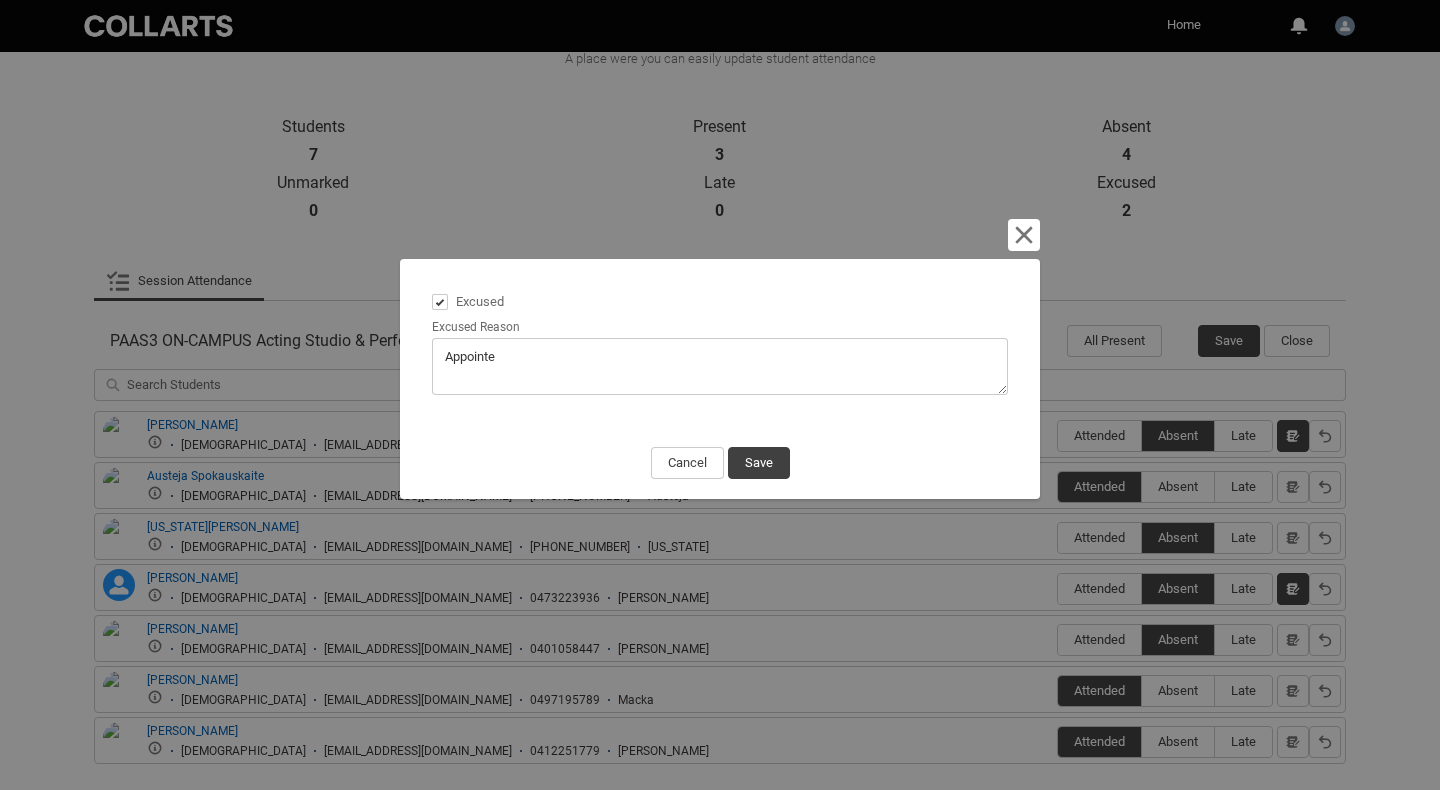 type on "Appointen" 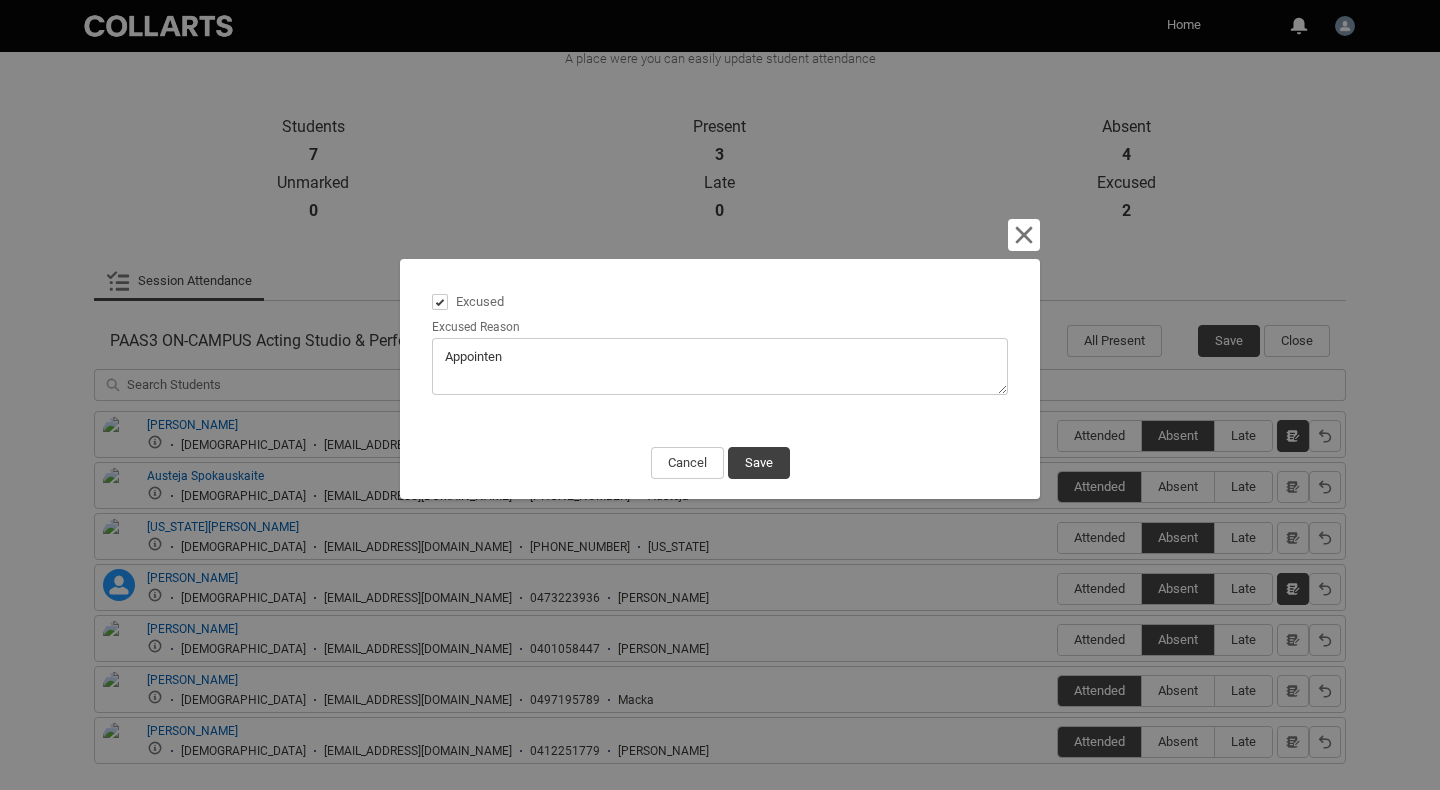 type on "Appointe" 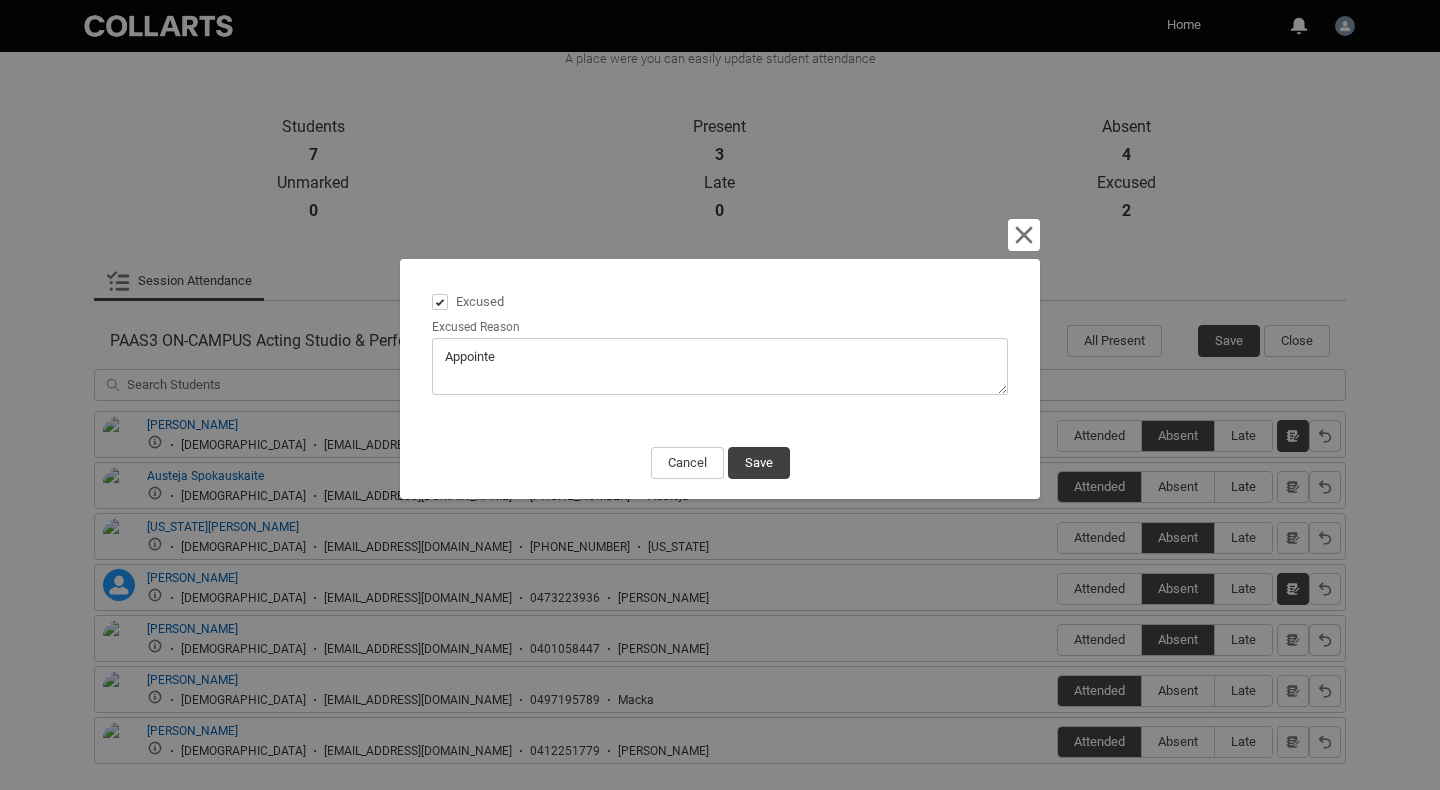 type on "Appoint" 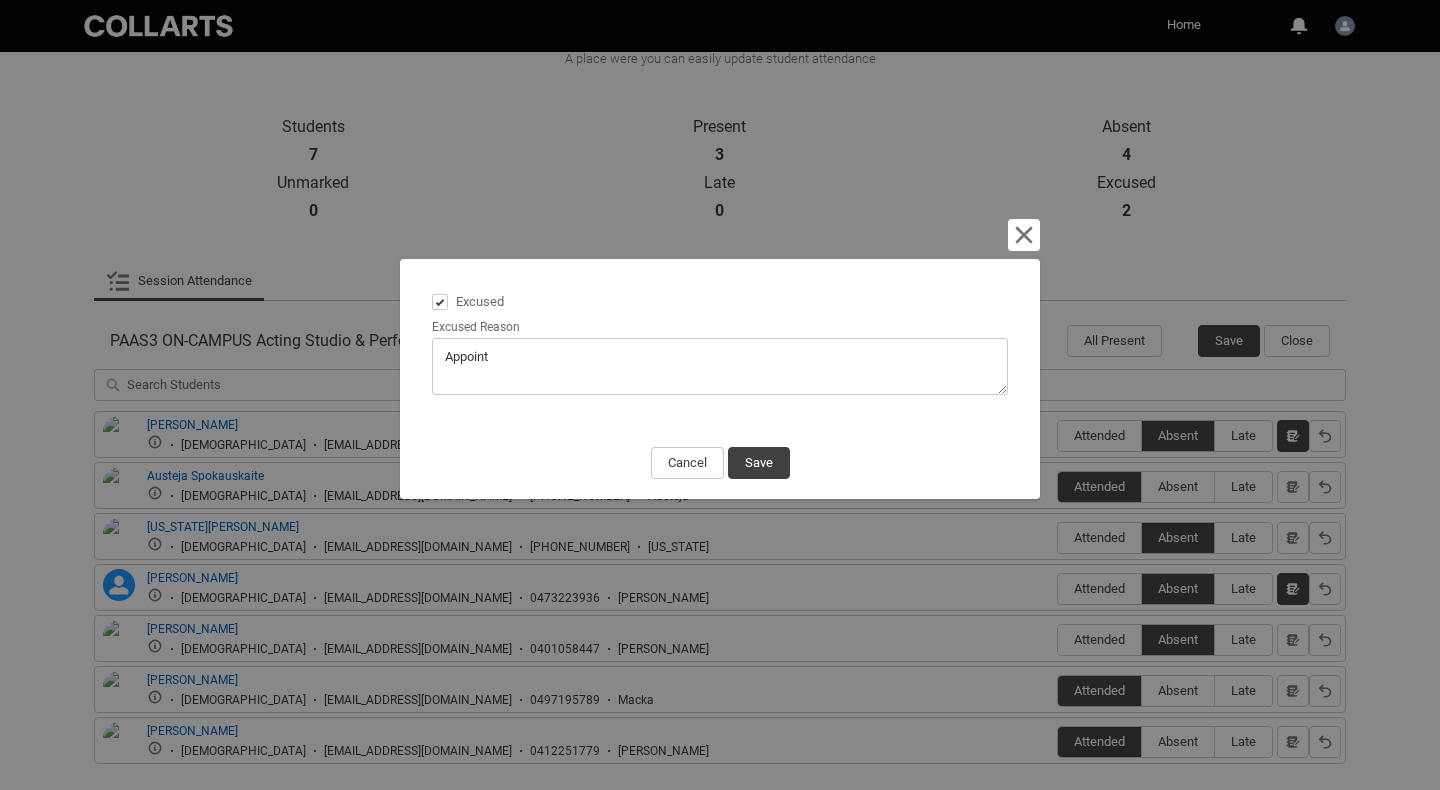 type on "Appointm" 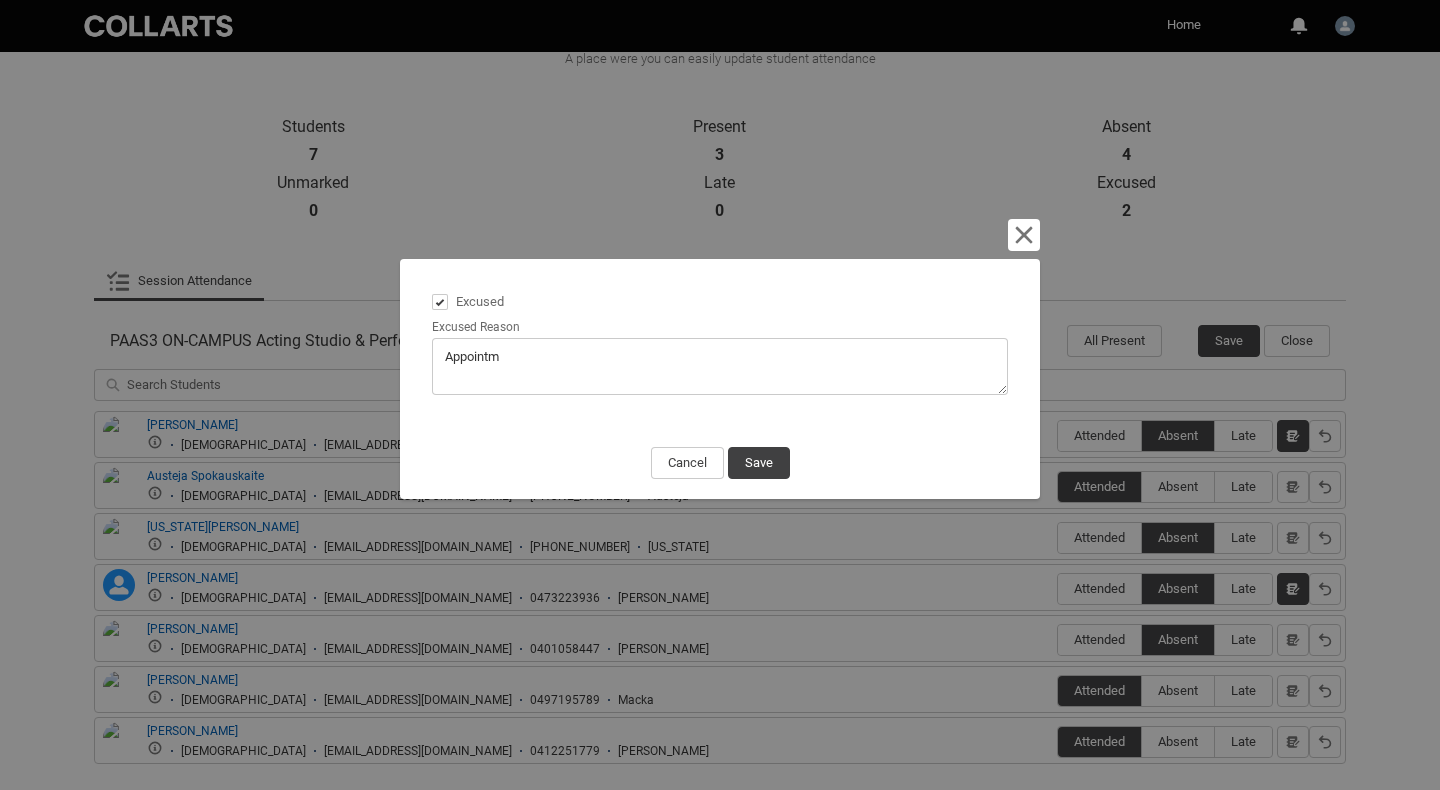 type on "Appointme" 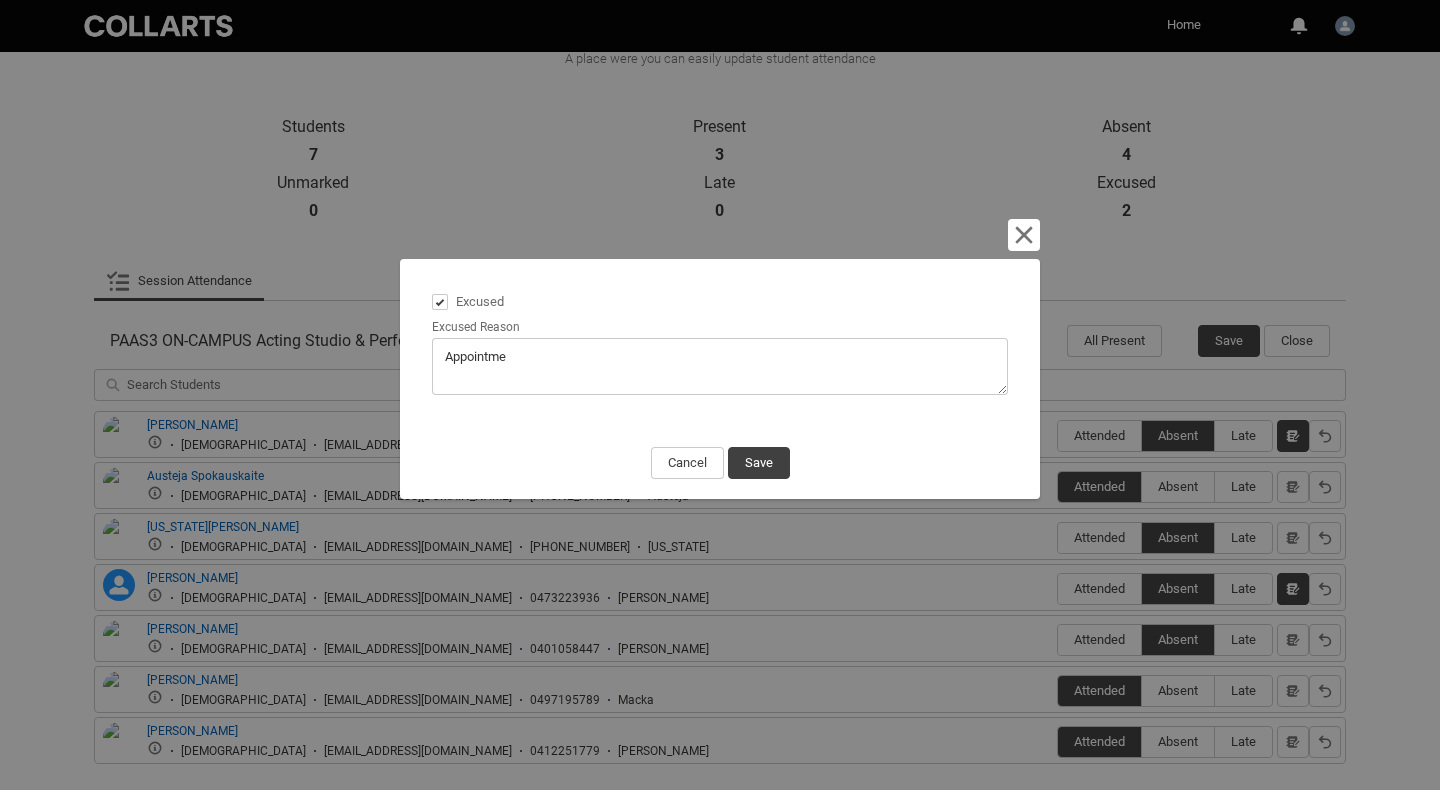 type on "Appointmen" 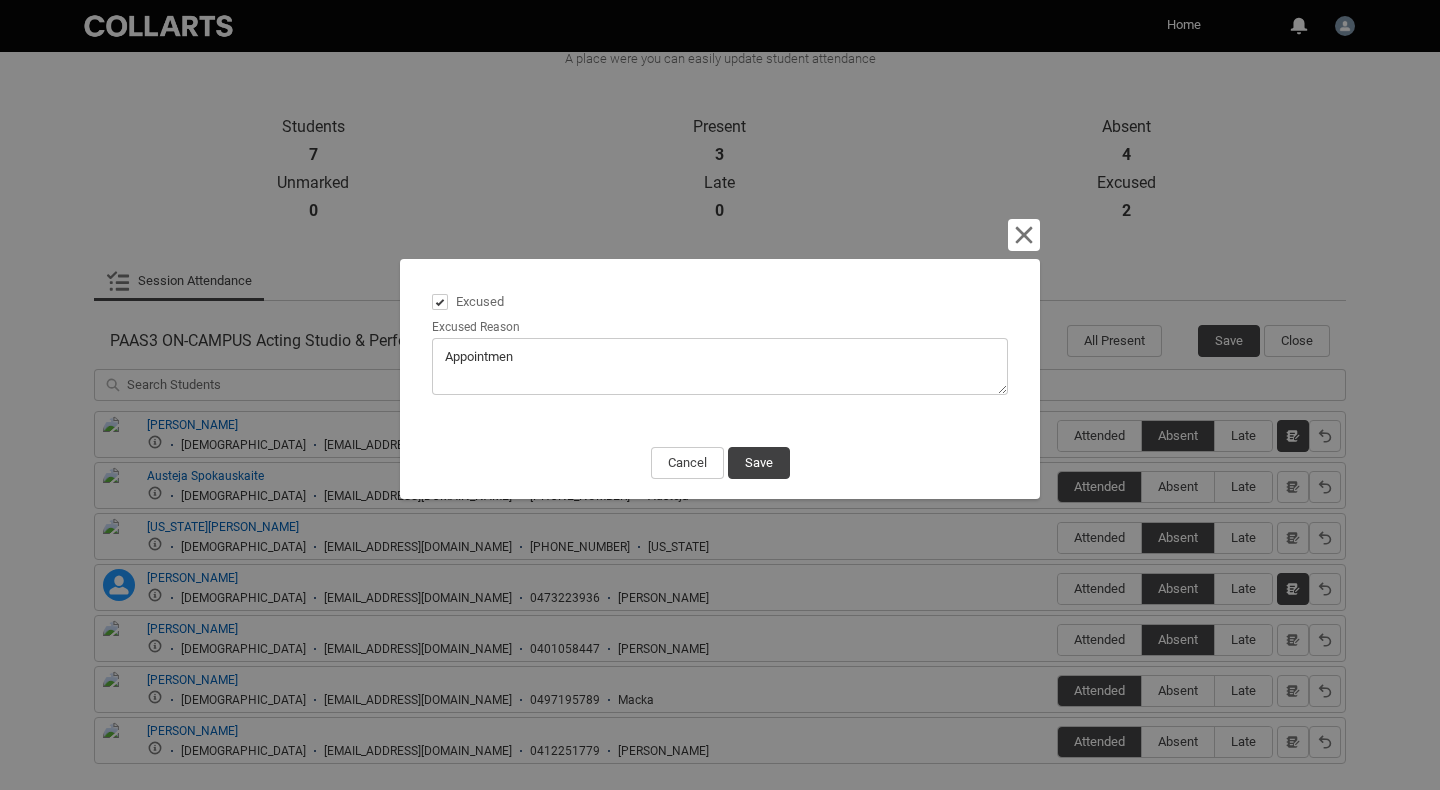 type on "Appointment" 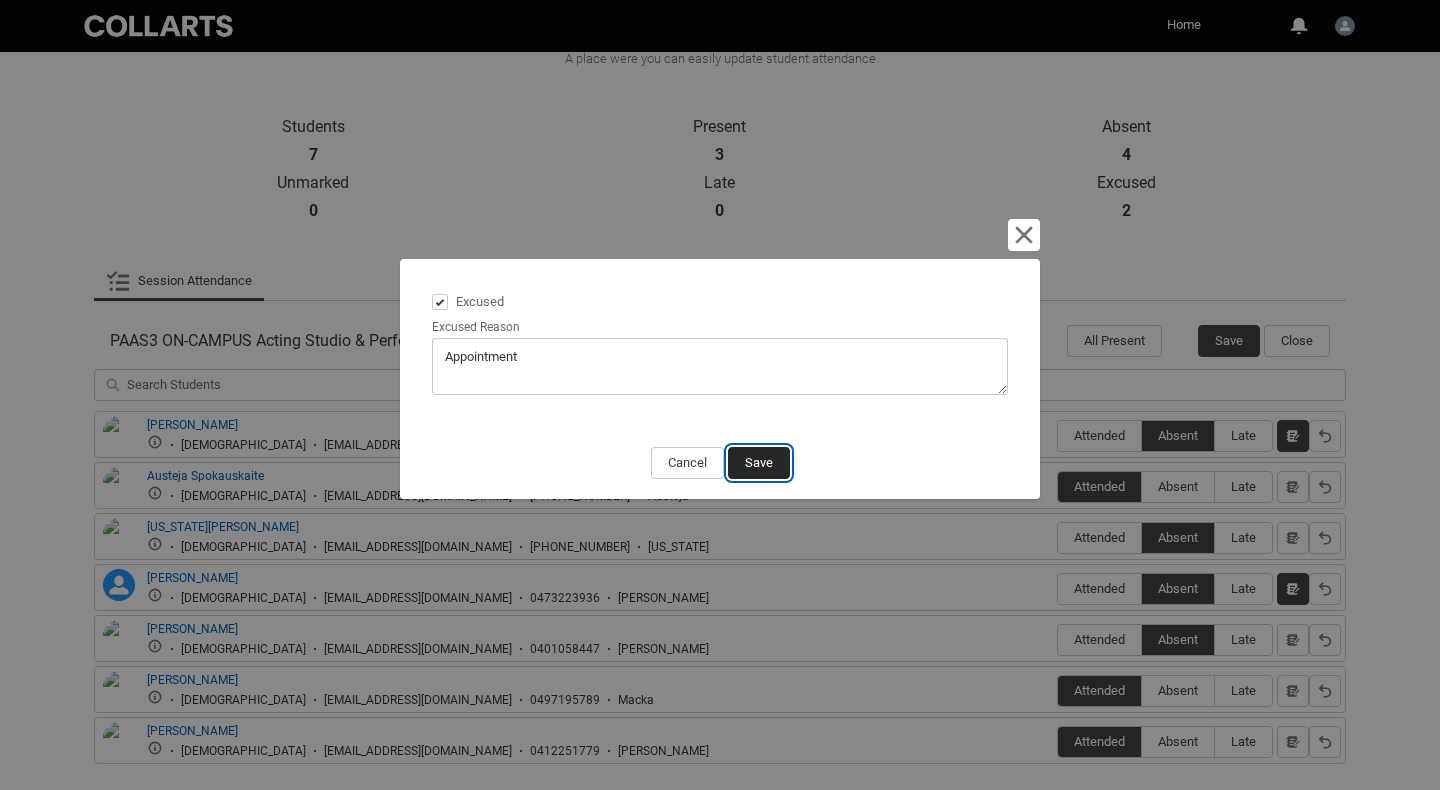 click on "Save" at bounding box center [759, 463] 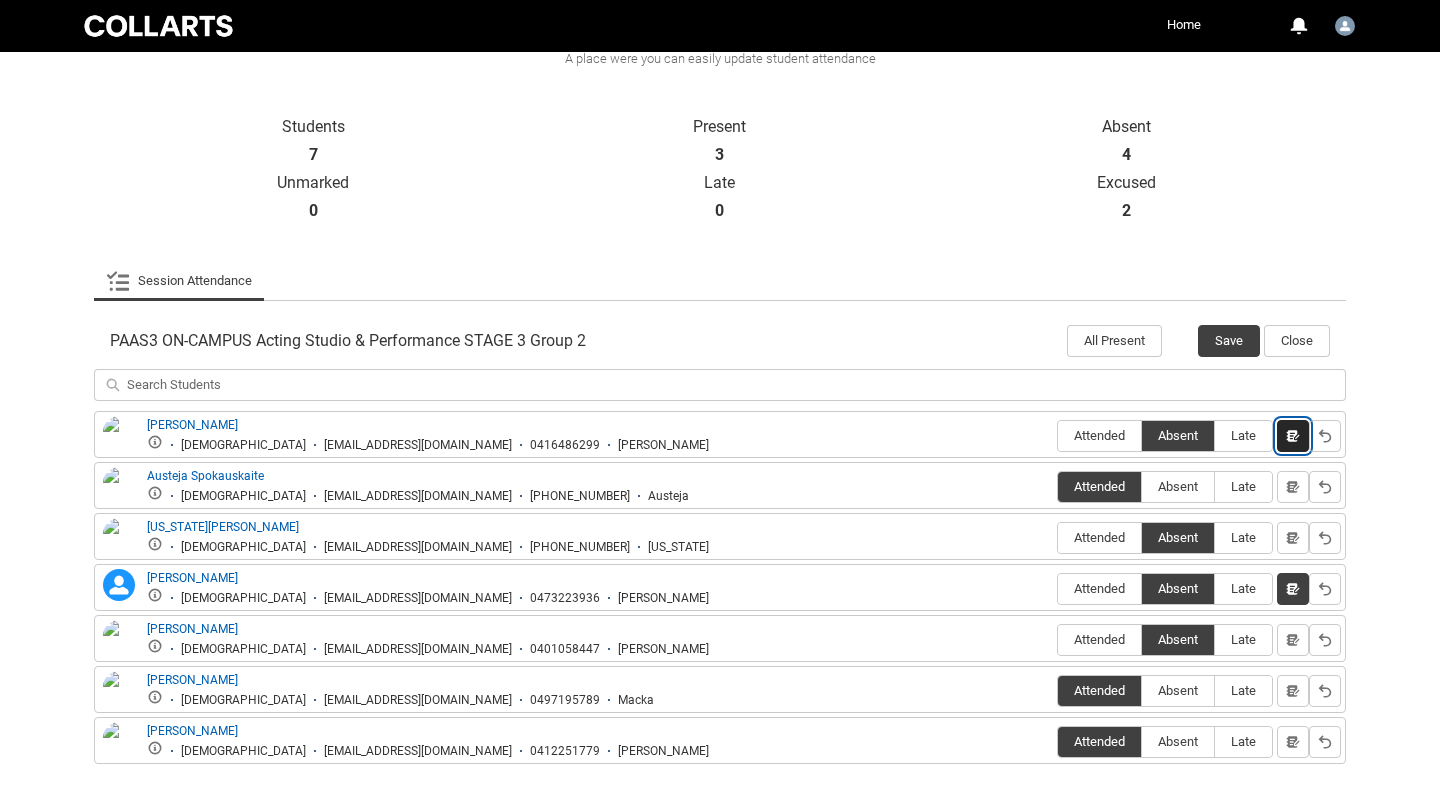 scroll, scrollTop: 0, scrollLeft: 0, axis: both 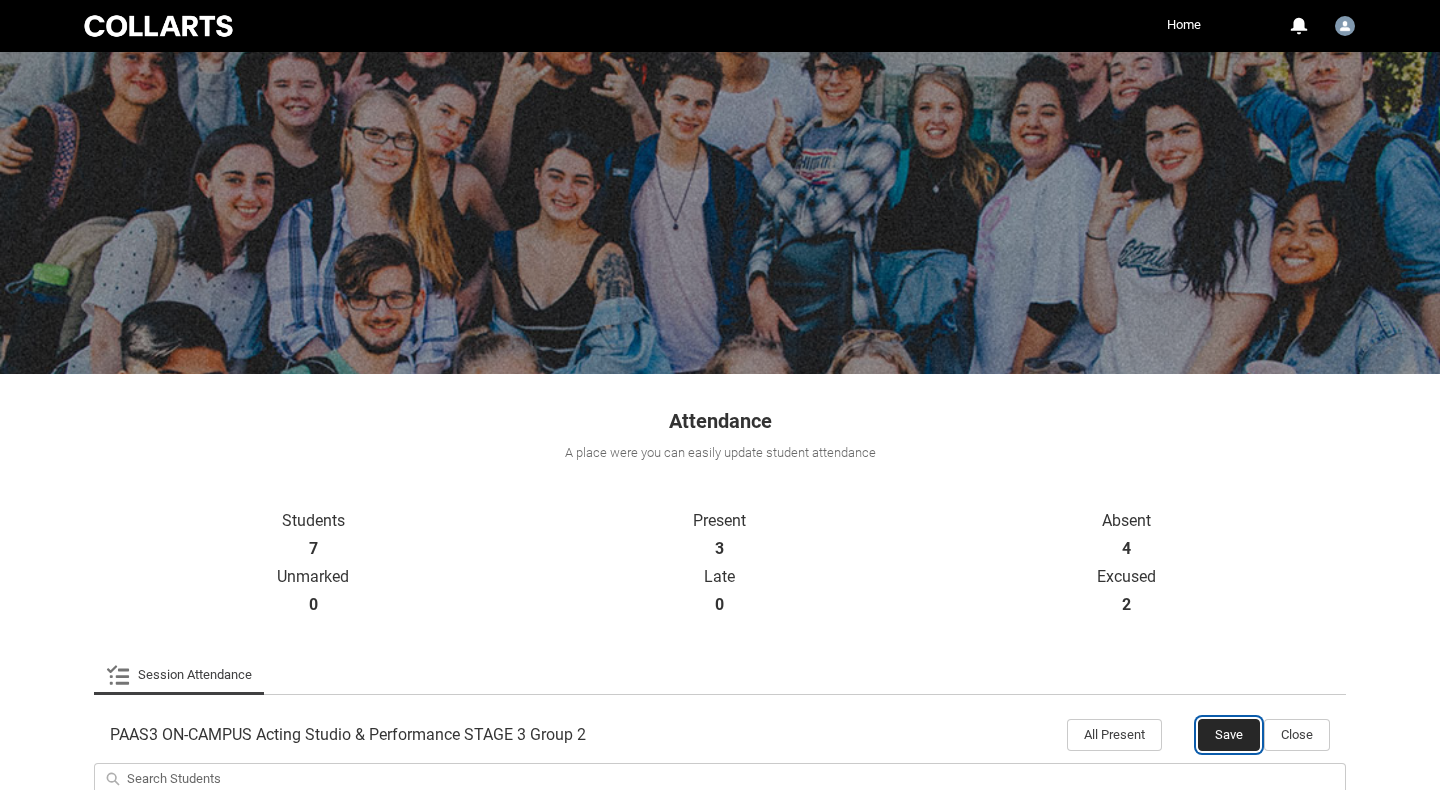 click on "Save" at bounding box center [1229, 735] 